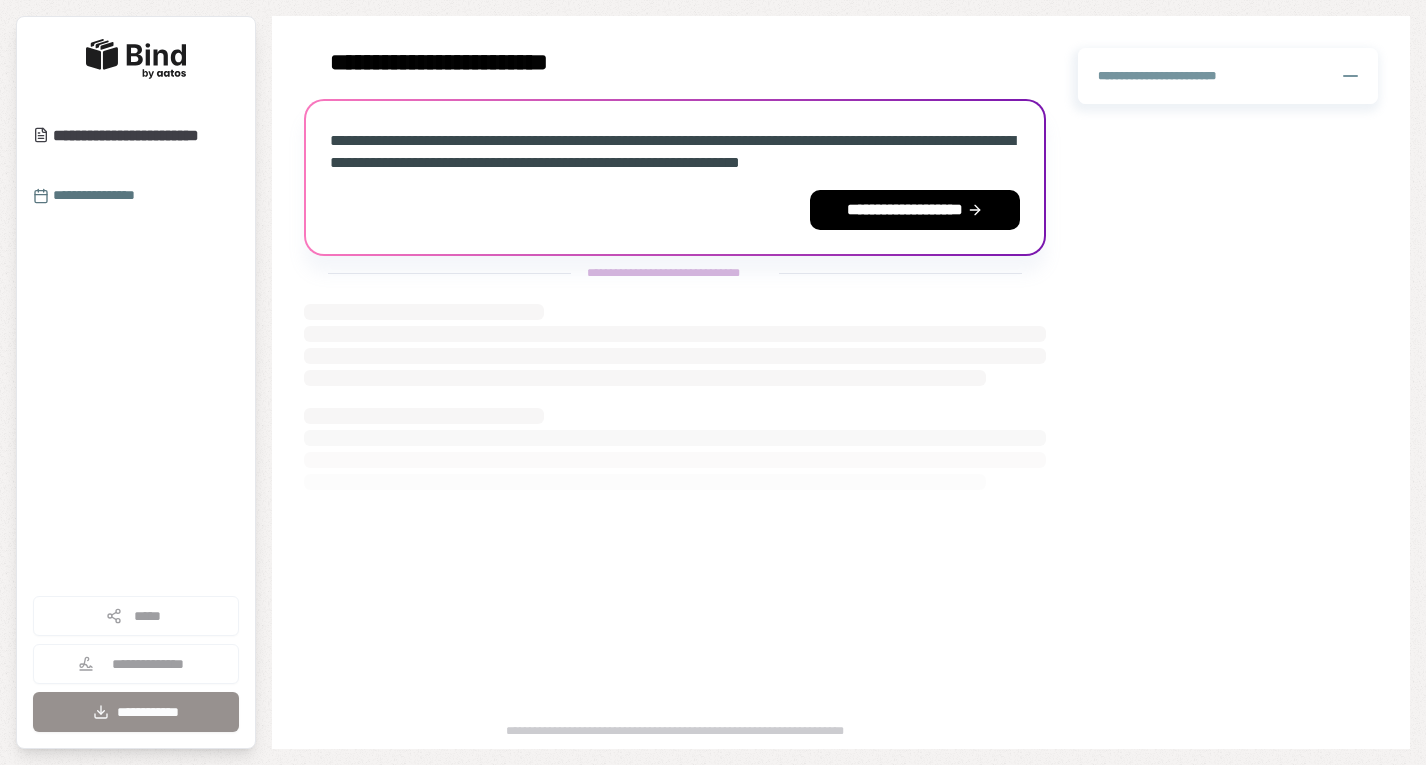 scroll, scrollTop: 0, scrollLeft: 0, axis: both 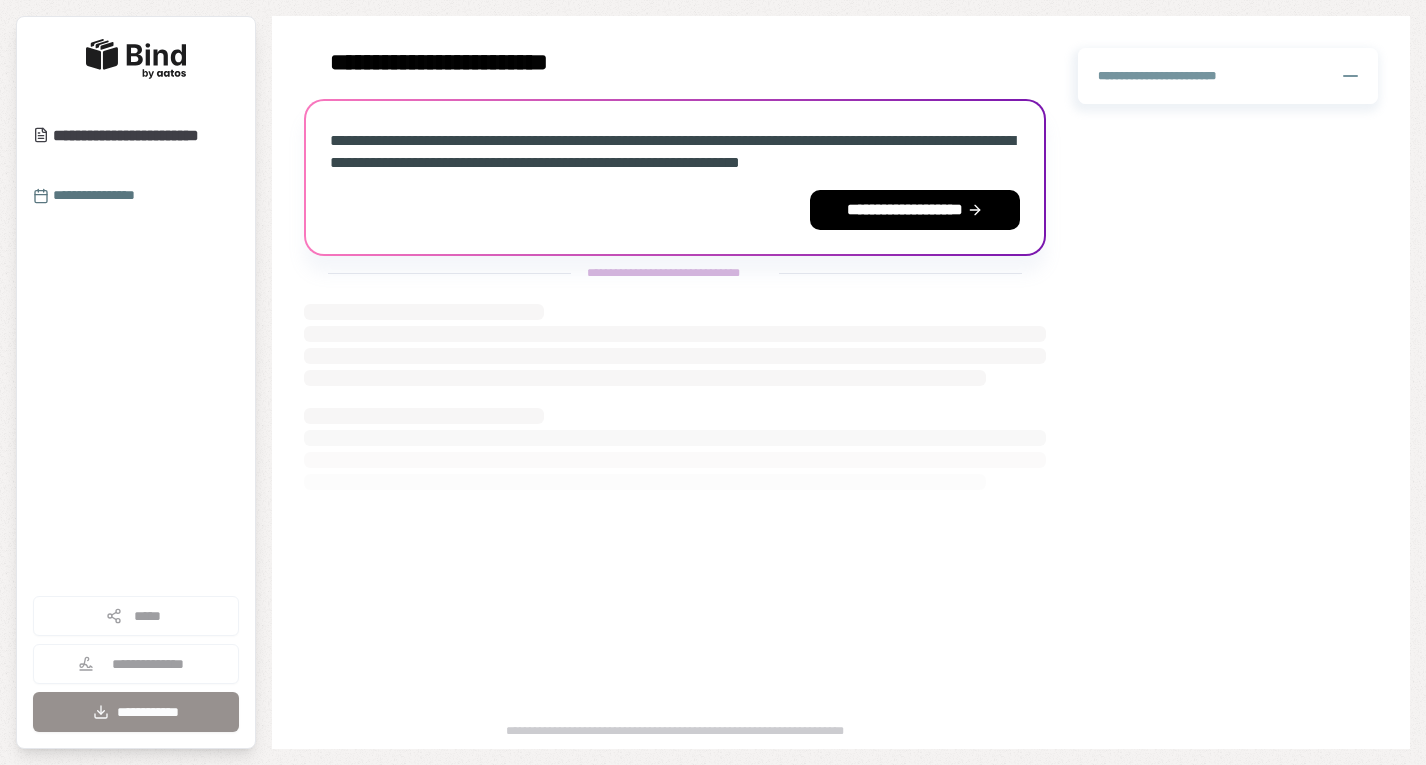 click on "**********" at bounding box center (915, 210) 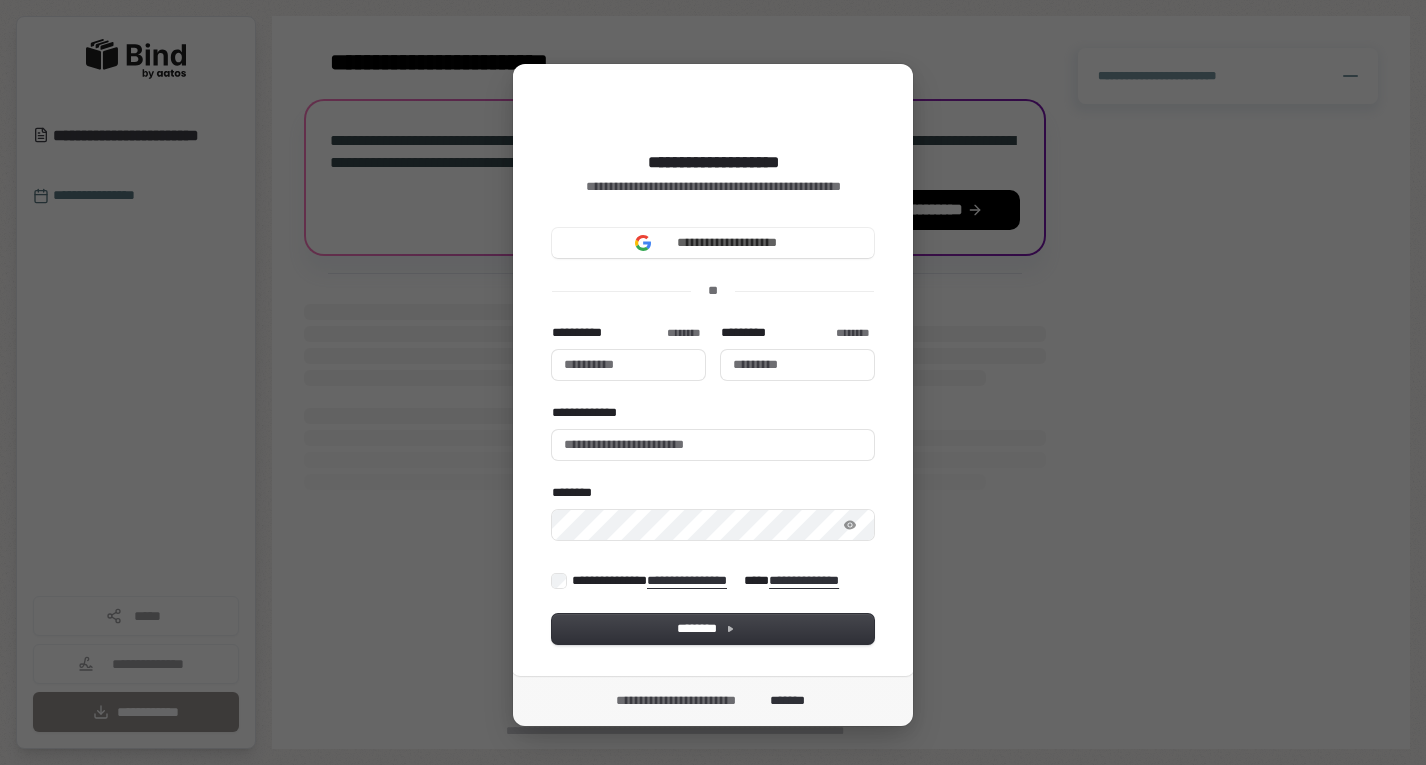 type 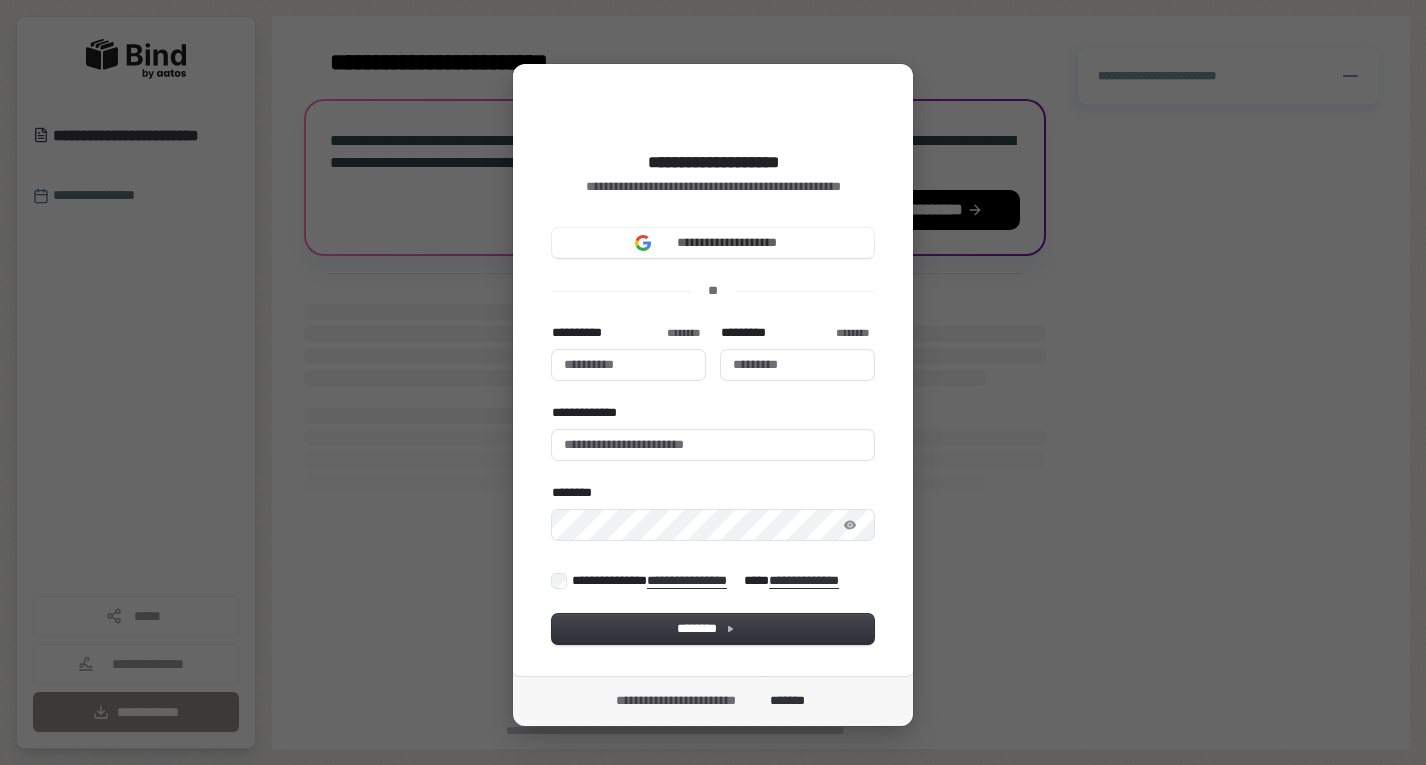 type 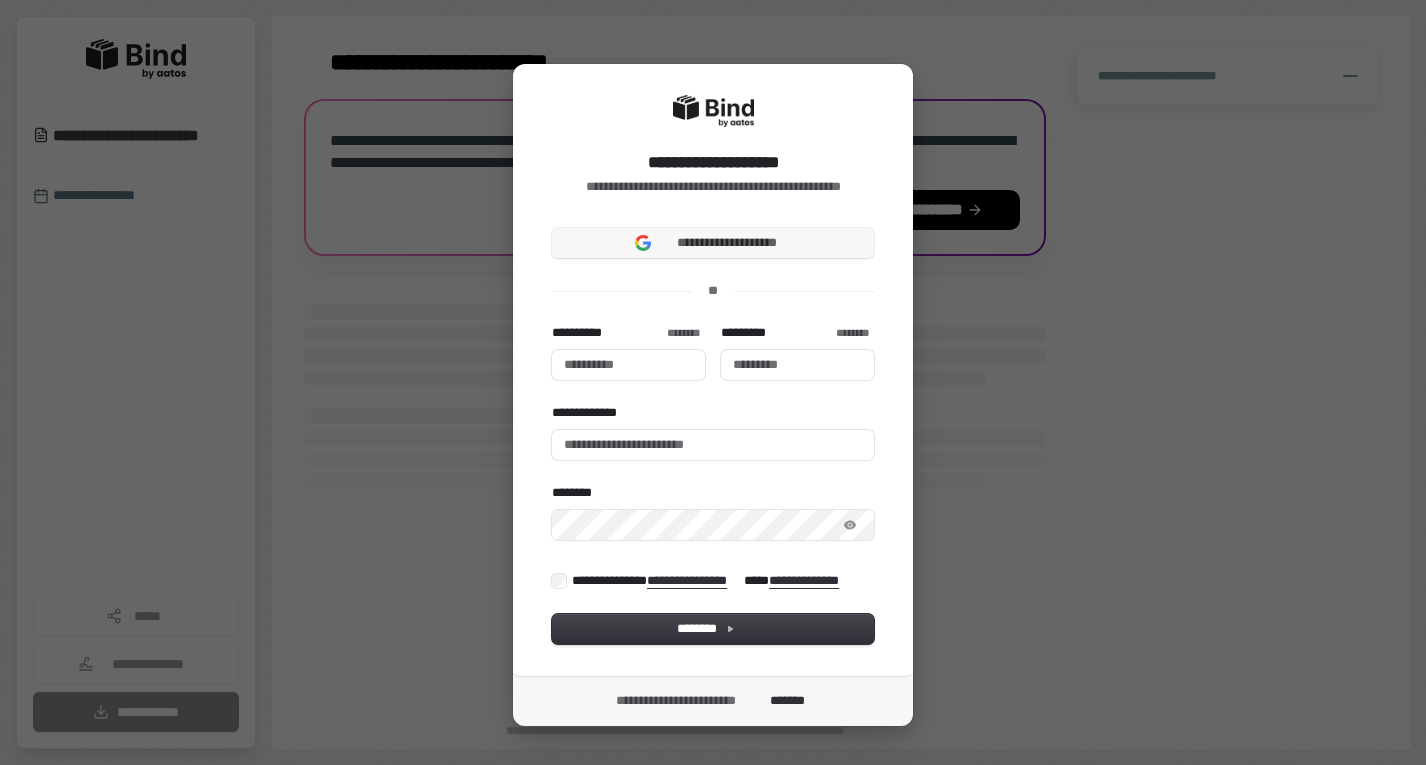 click on "**********" at bounding box center (713, 243) 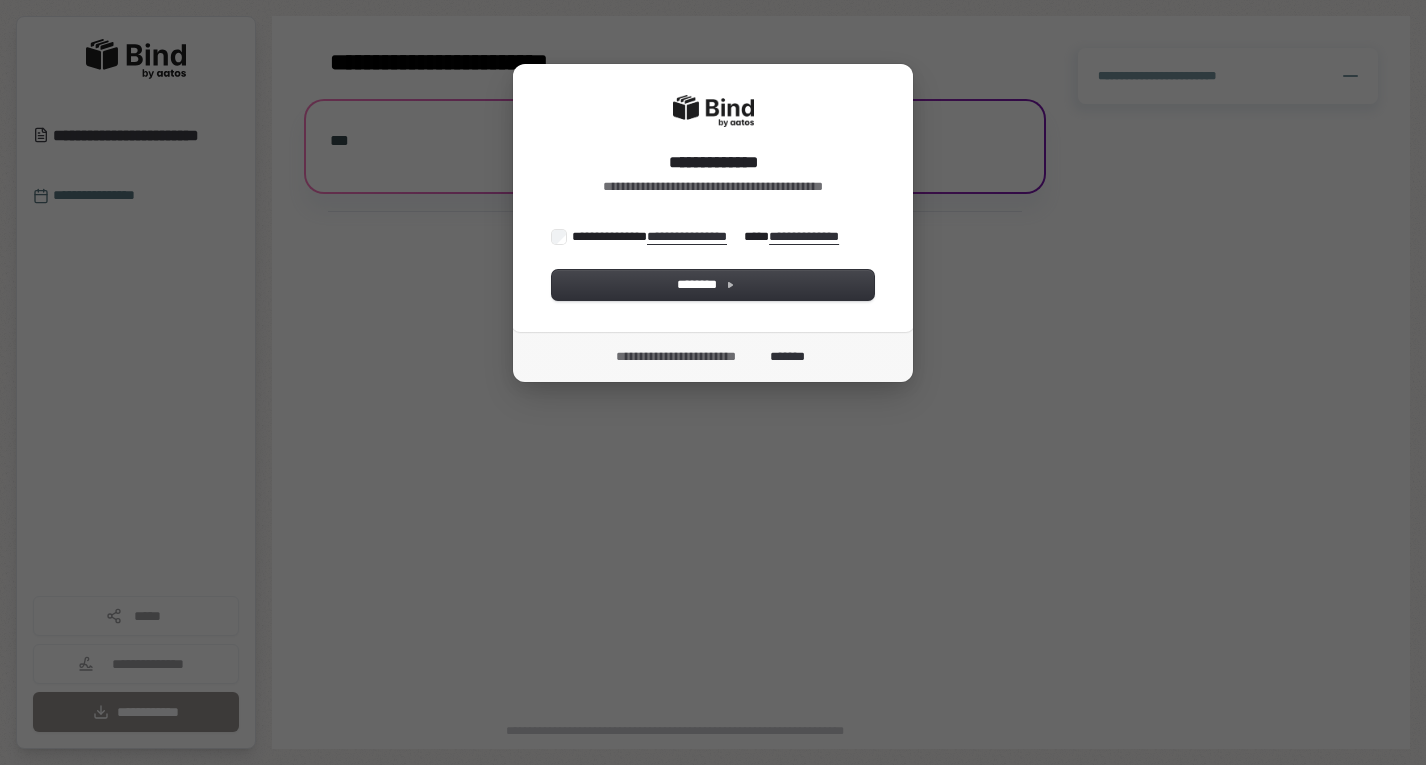 scroll, scrollTop: 0, scrollLeft: 0, axis: both 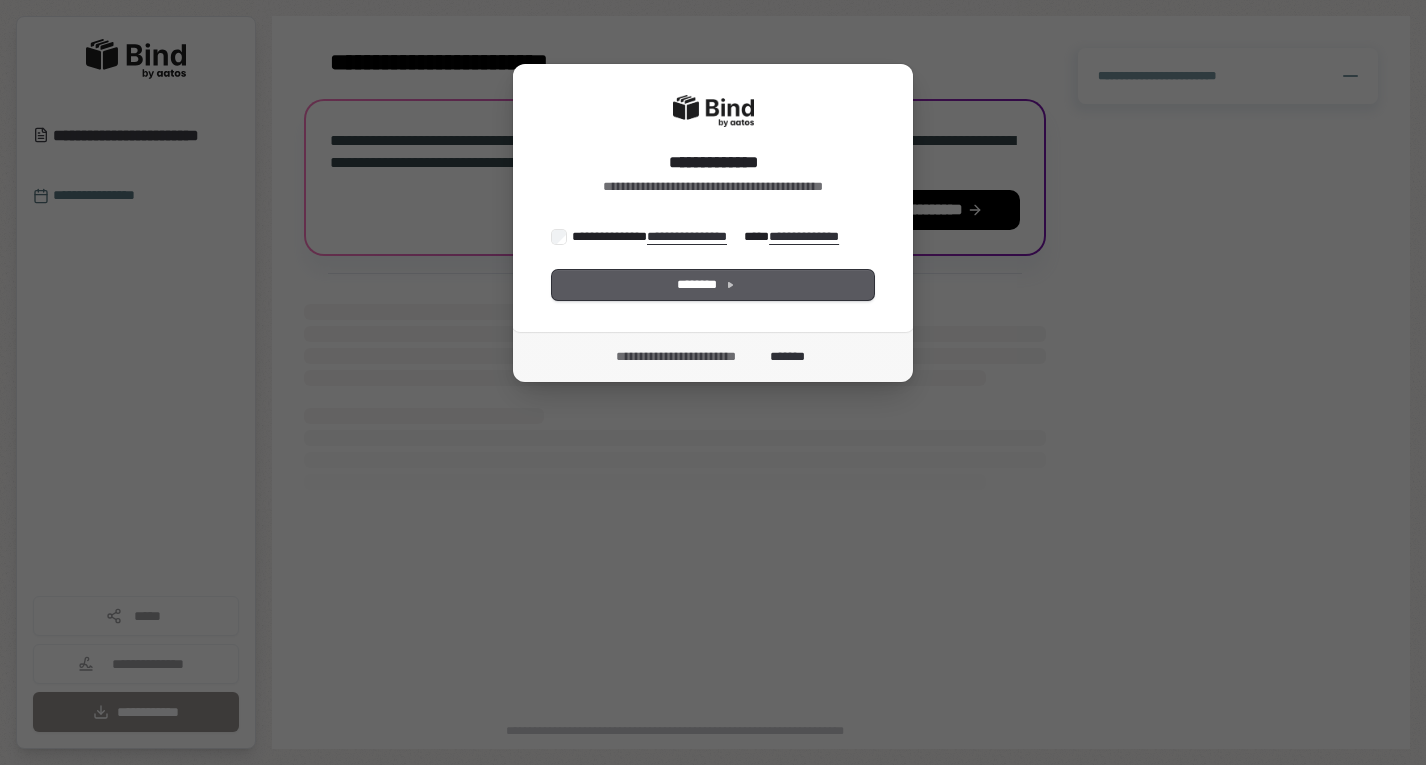 click on "********" at bounding box center (713, 285) 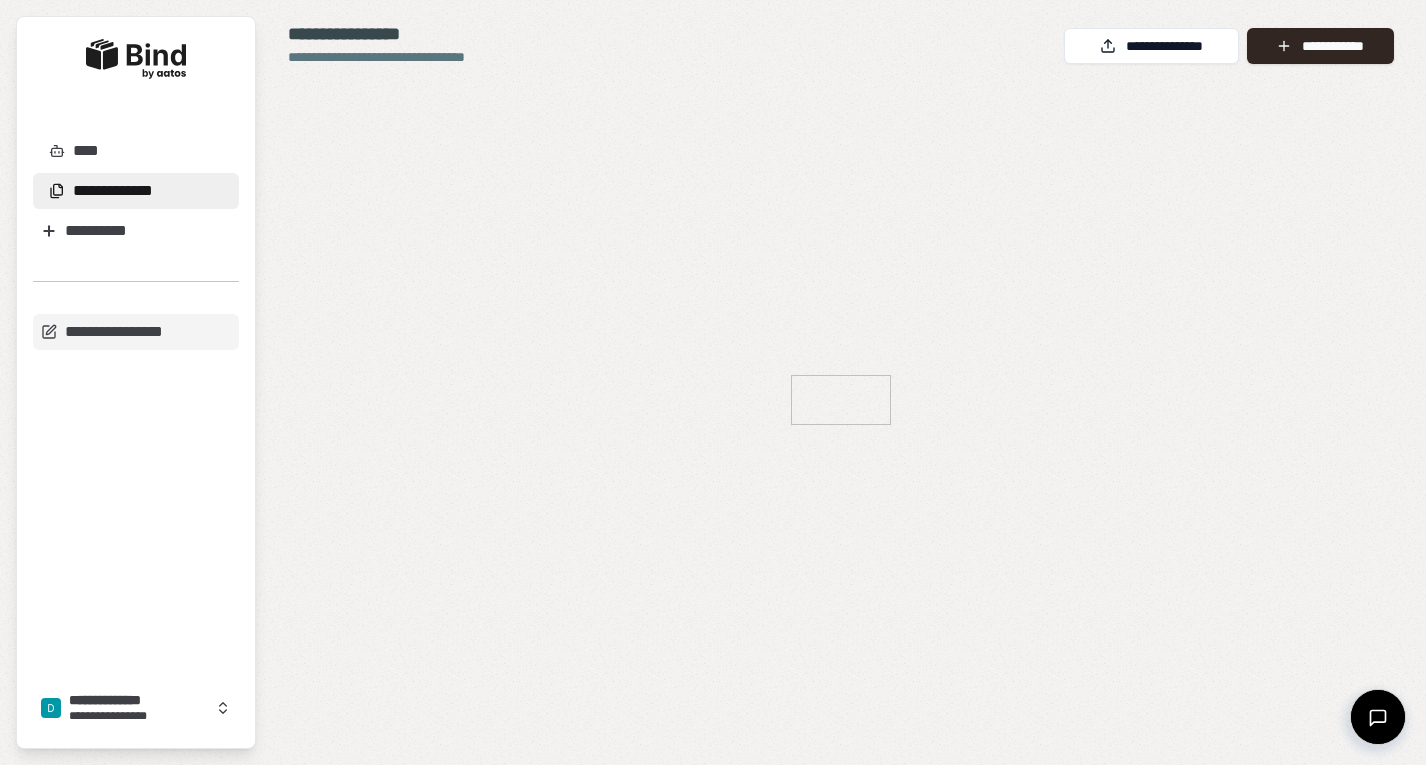 scroll, scrollTop: 0, scrollLeft: 0, axis: both 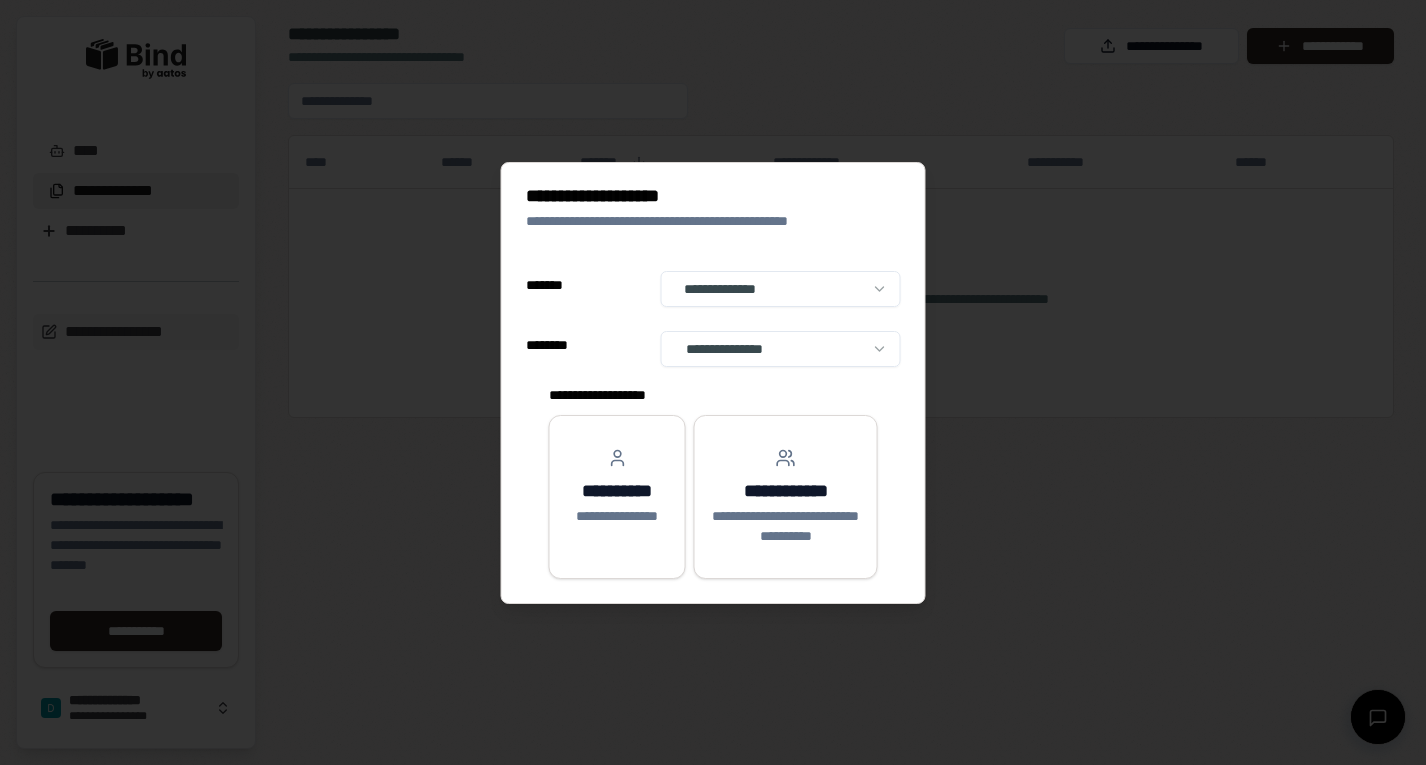 select on "**" 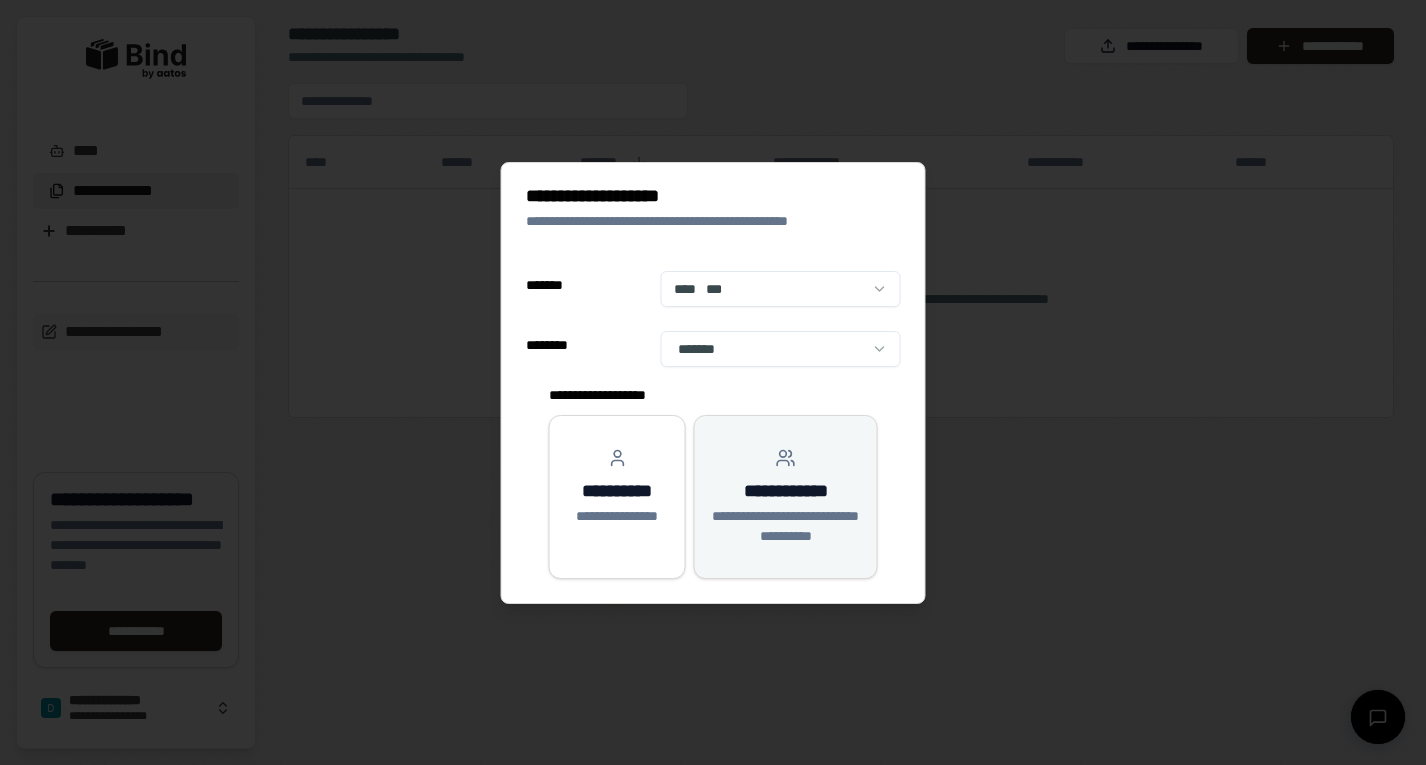 click on "**********" at bounding box center (785, 491) 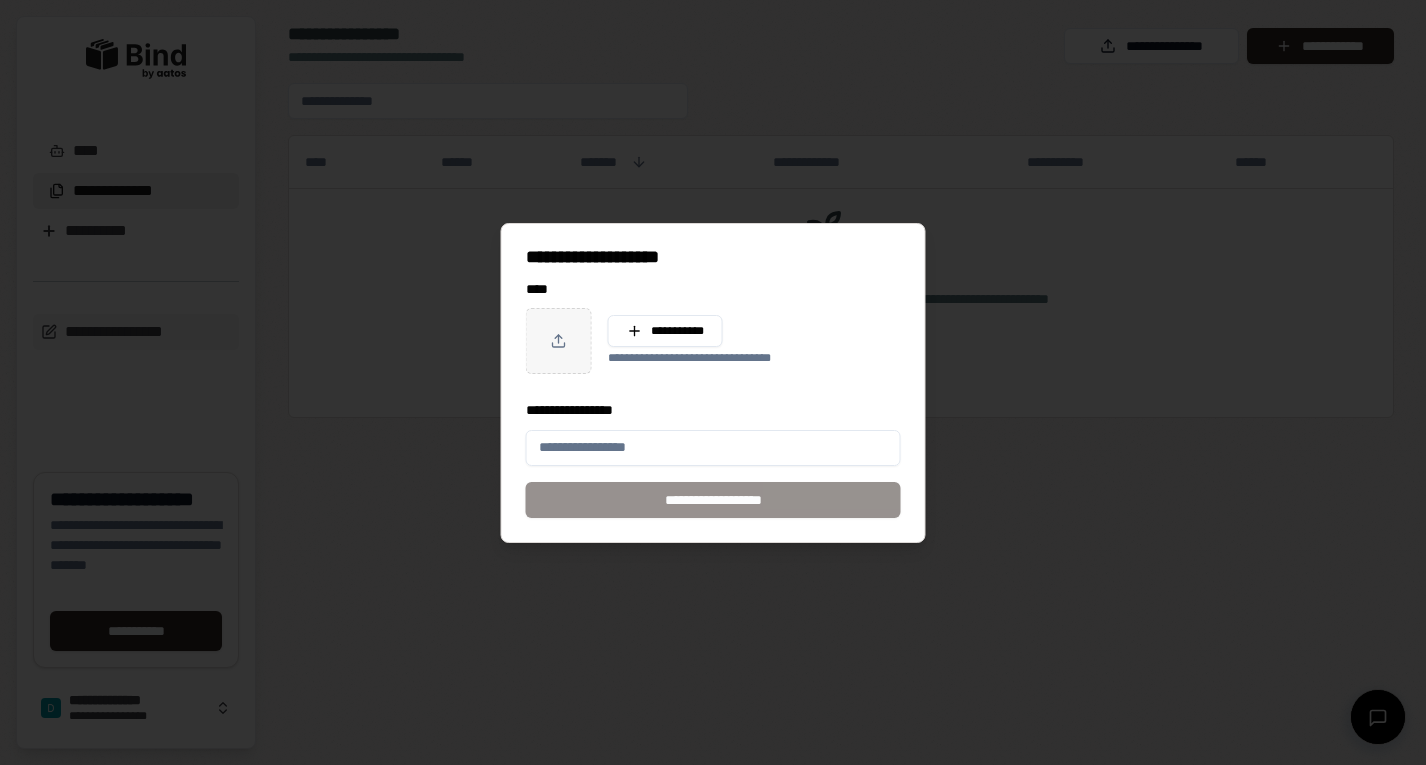 click at bounding box center (713, 382) 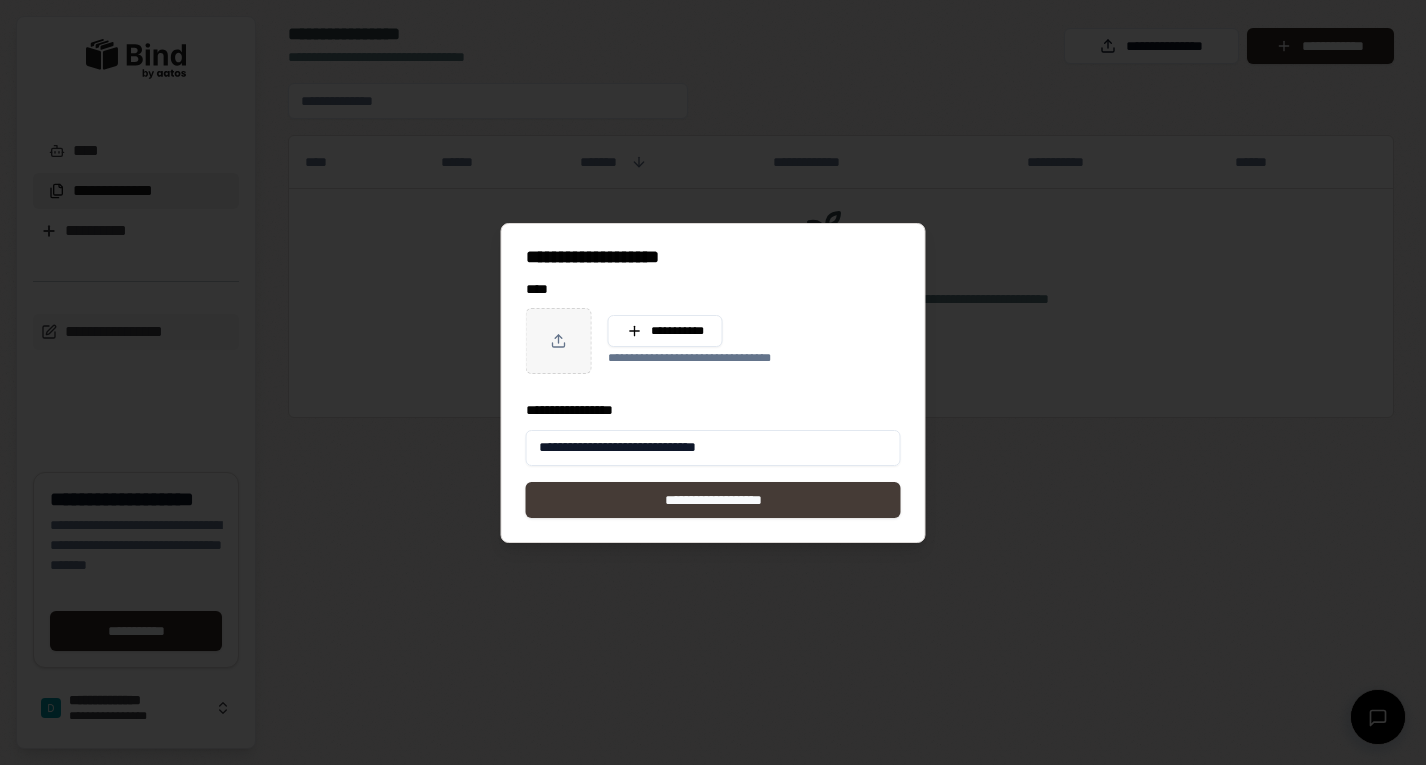 type on "**********" 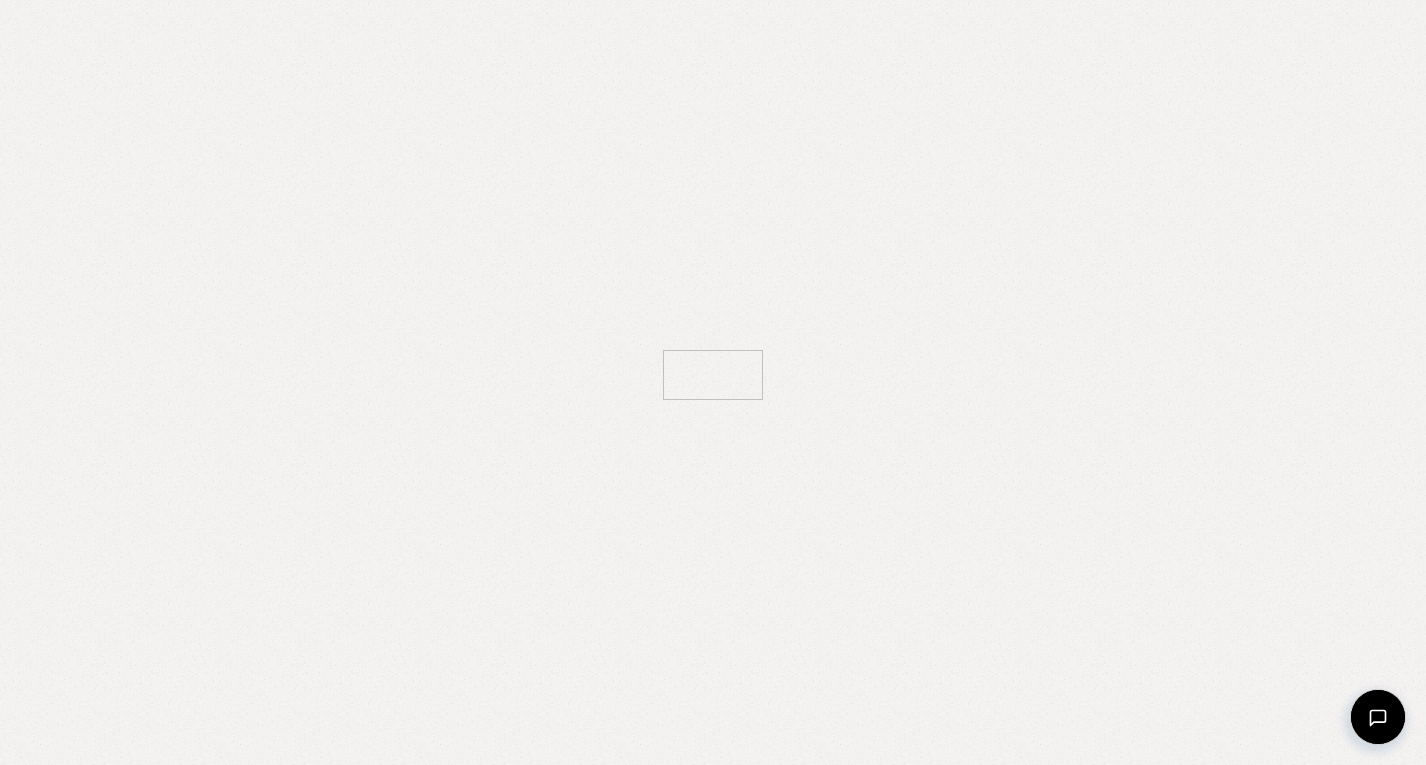 scroll, scrollTop: 0, scrollLeft: 0, axis: both 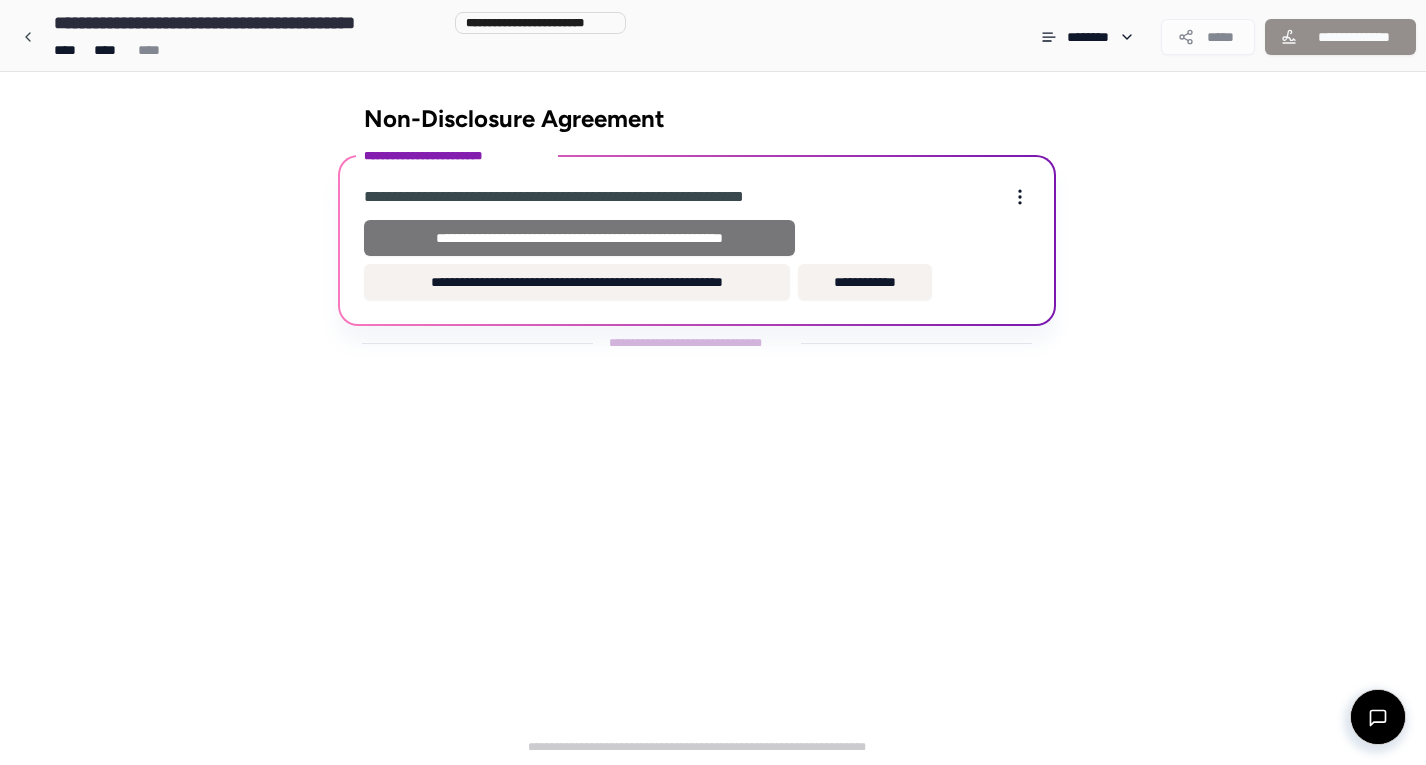click on "**********" at bounding box center (579, 238) 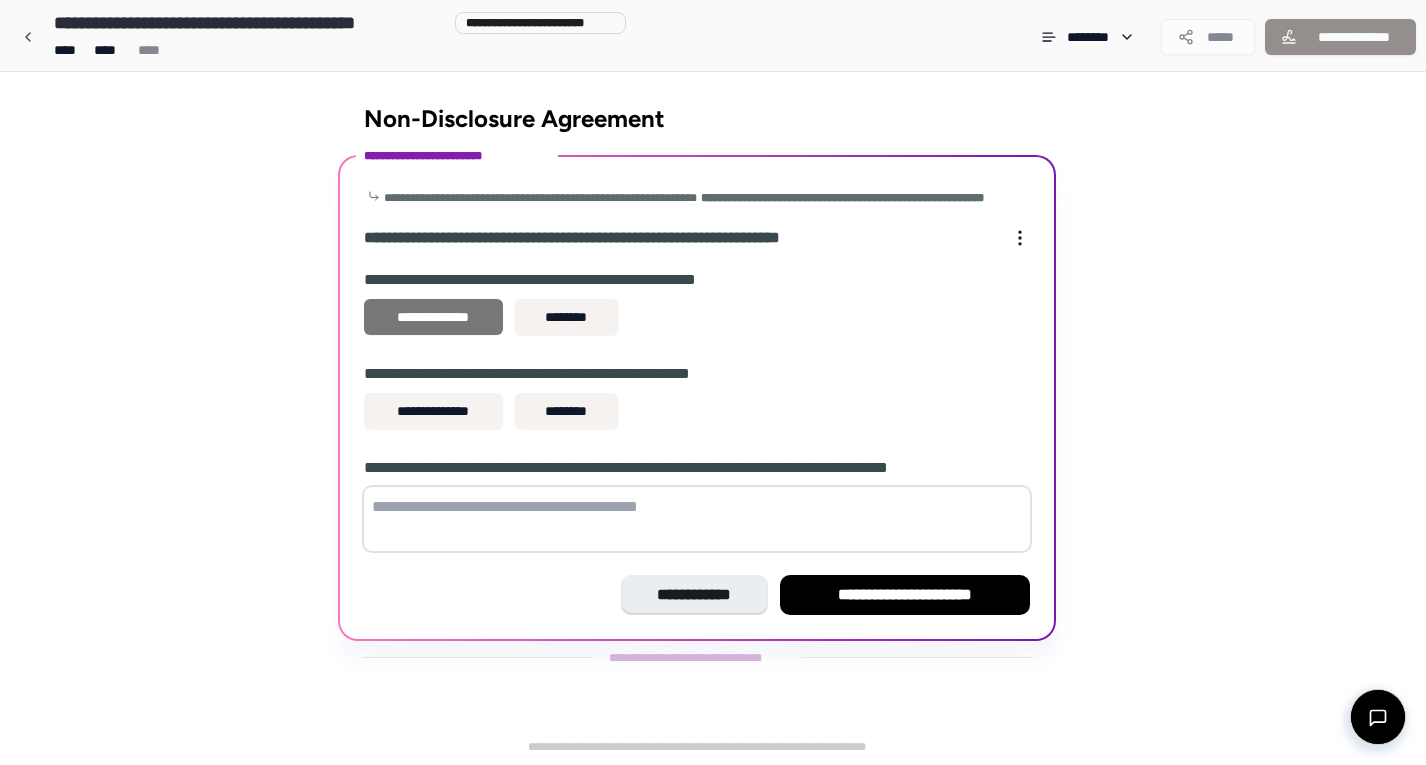 click on "**********" at bounding box center (433, 317) 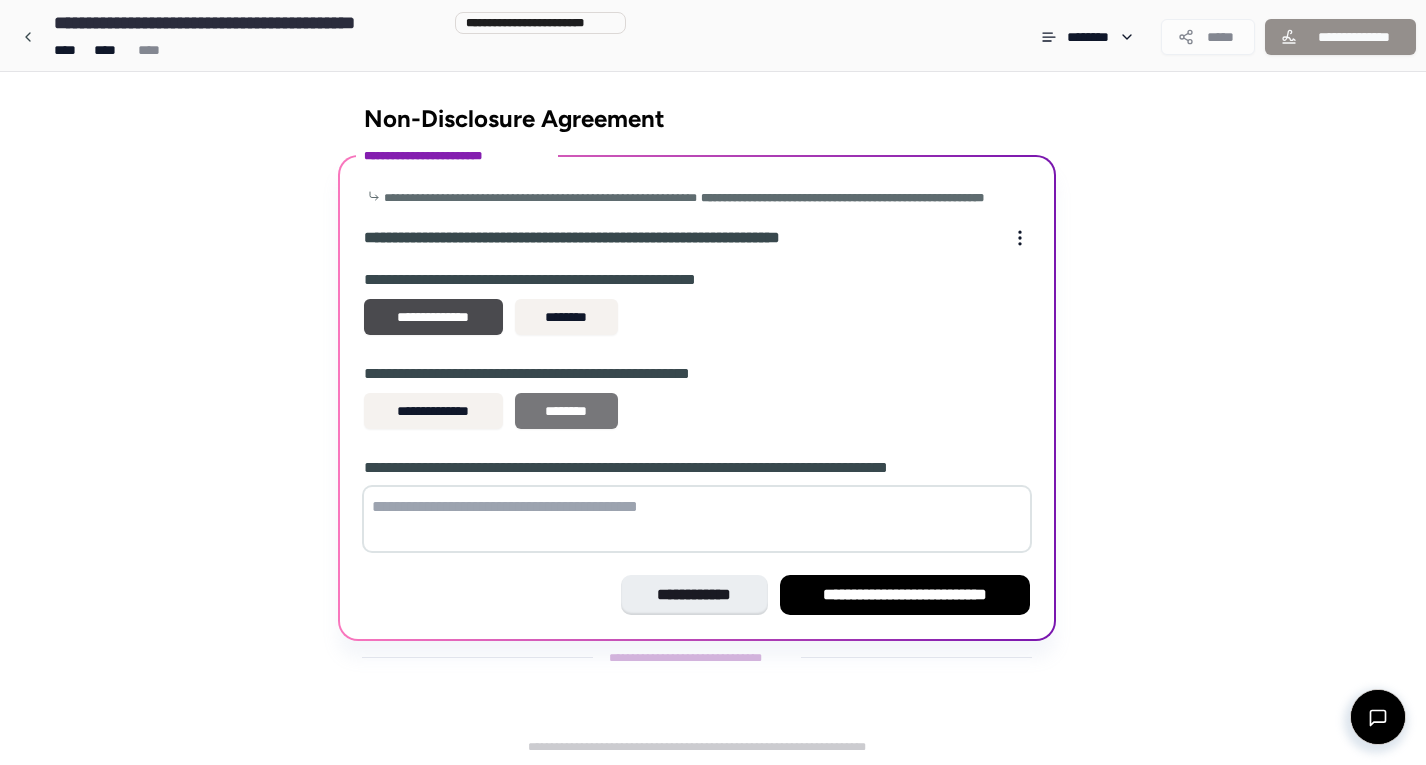 click on "********" at bounding box center (566, 411) 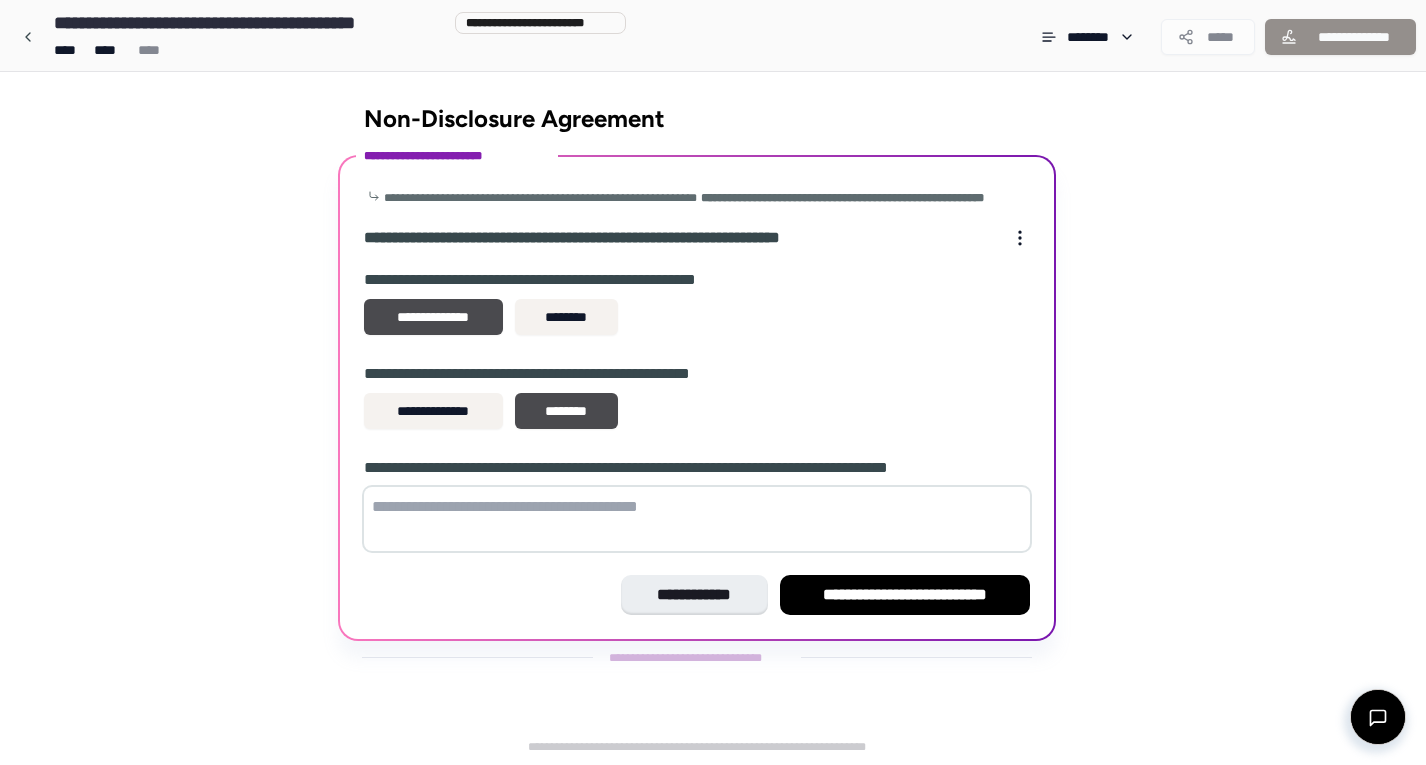 click at bounding box center (697, 519) 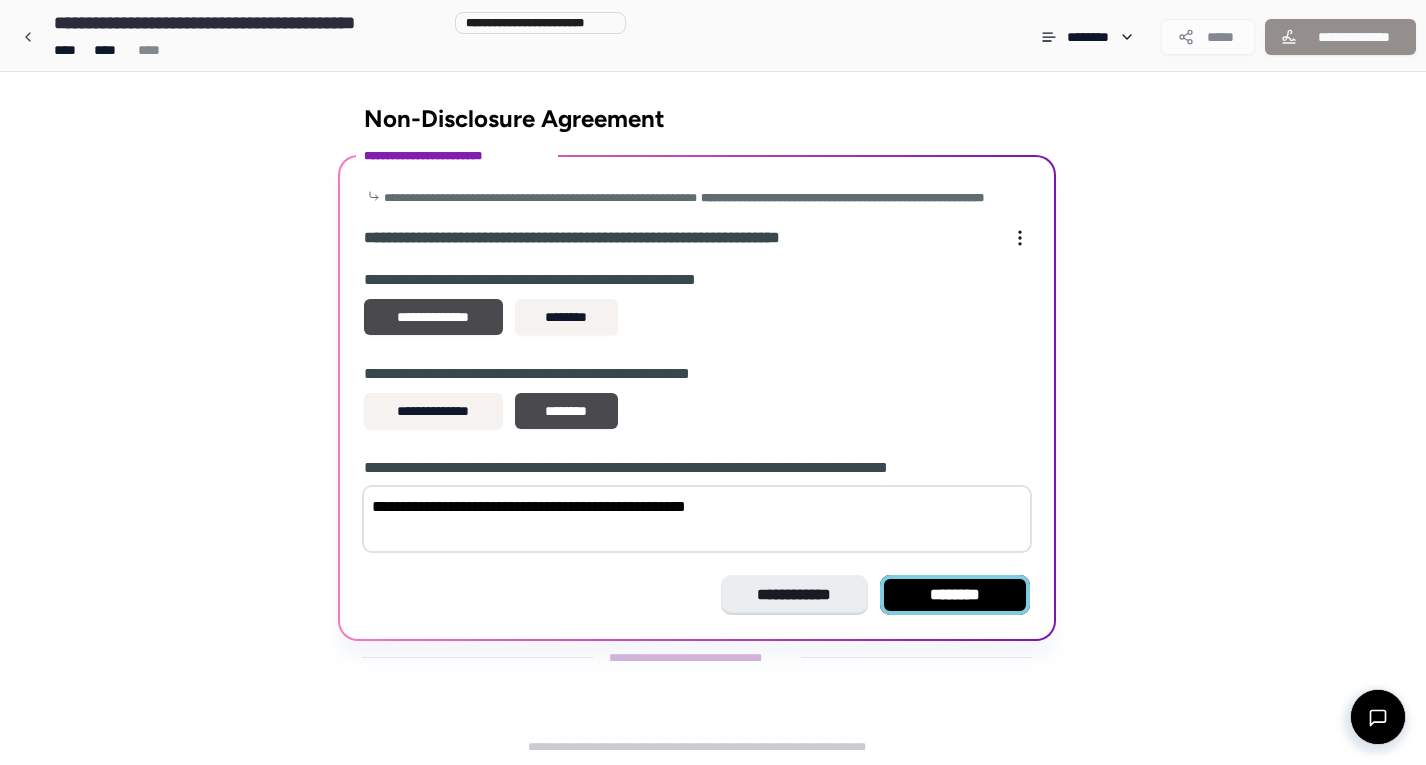 type on "**********" 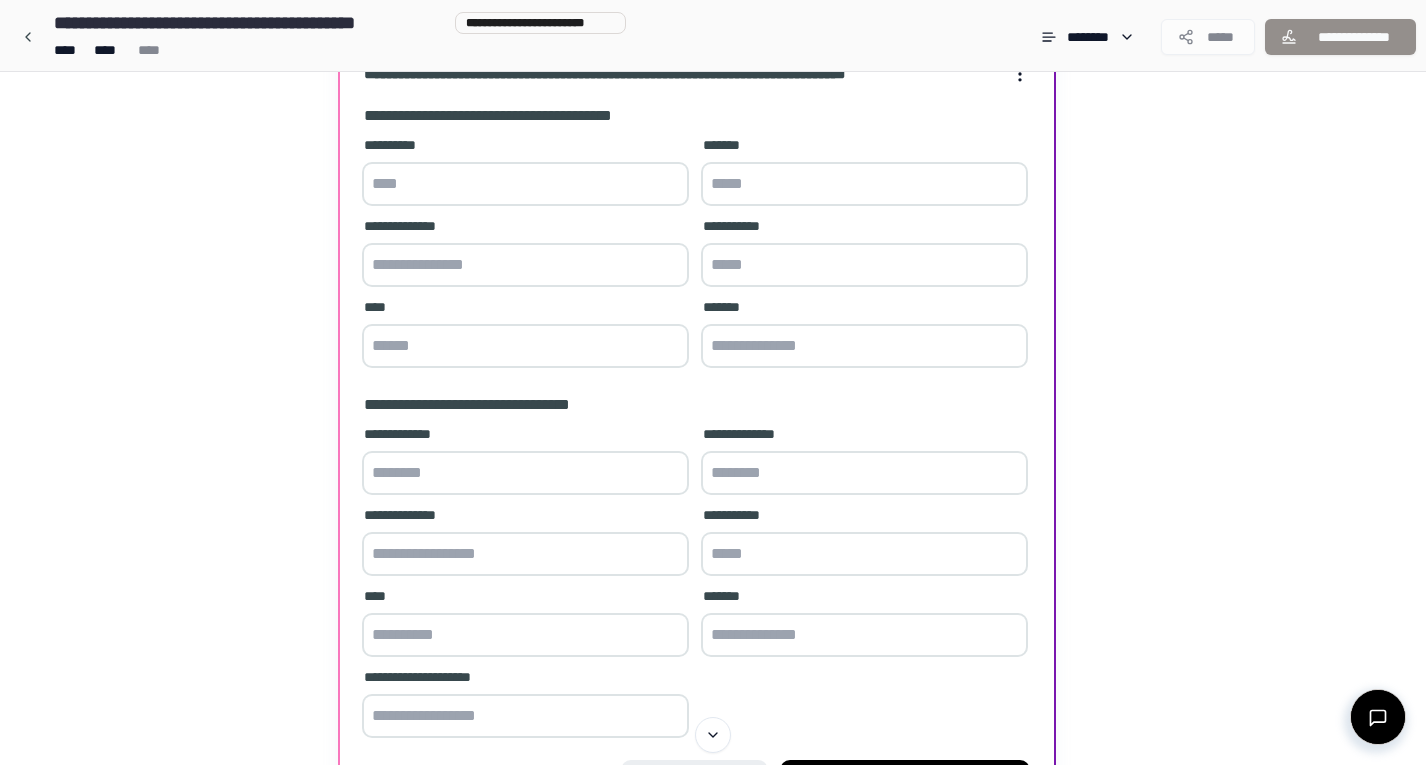 scroll, scrollTop: 210, scrollLeft: 0, axis: vertical 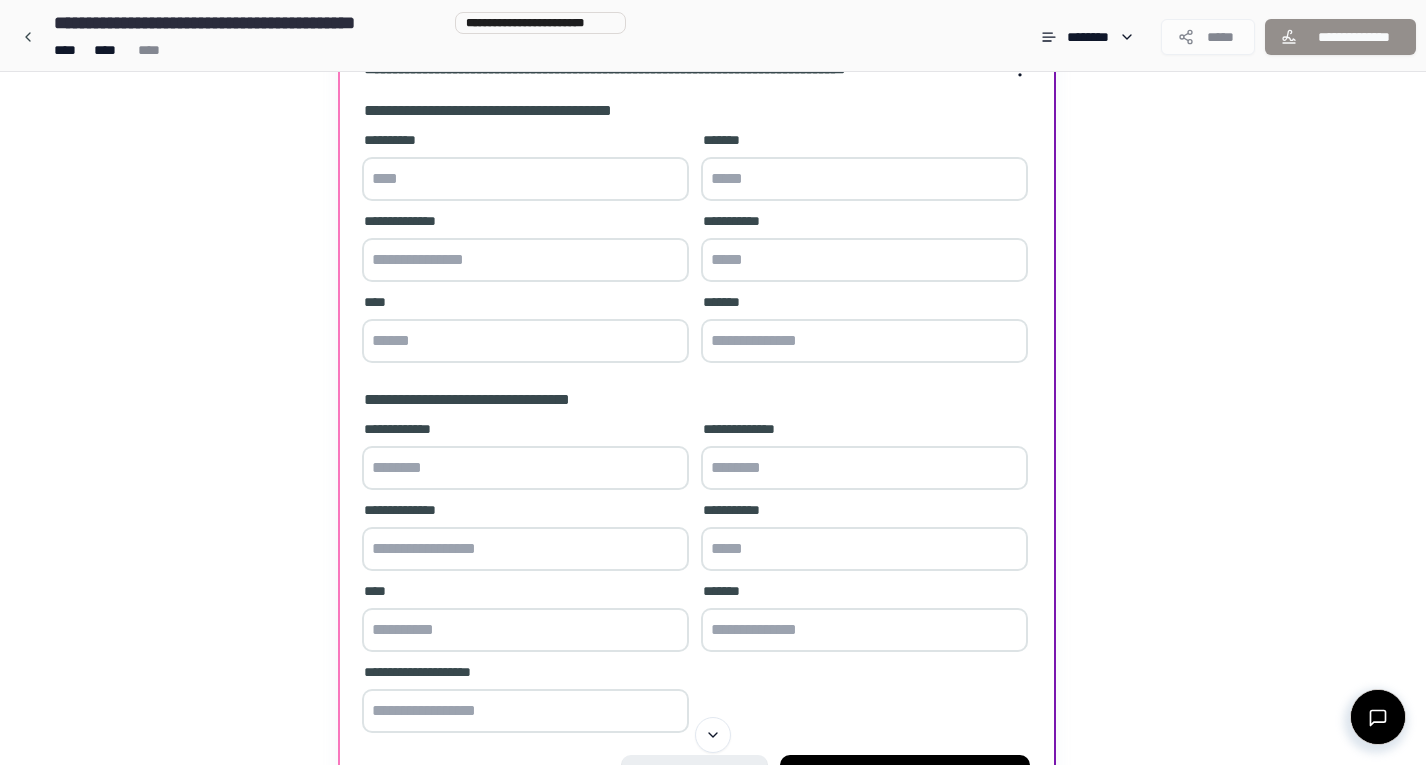 click at bounding box center (525, 179) 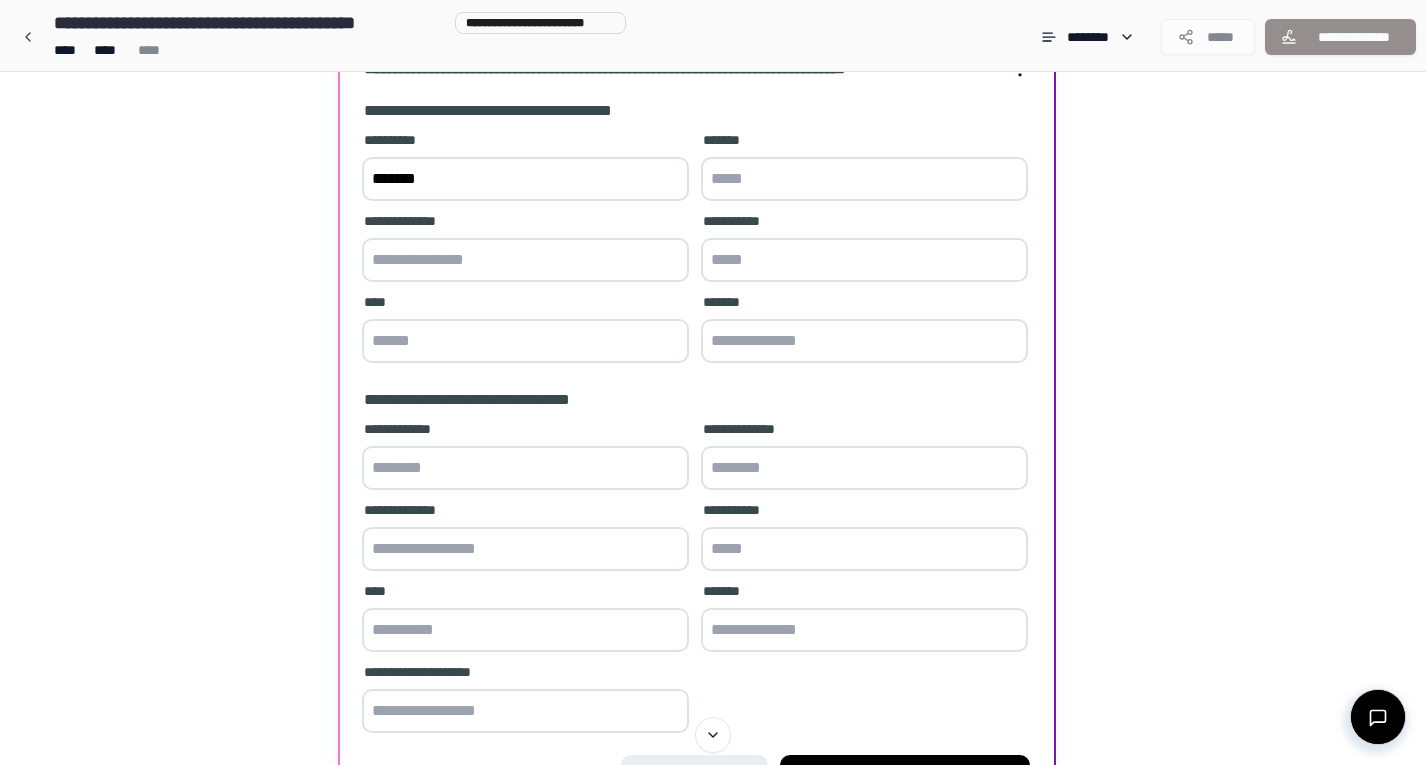 type on "******" 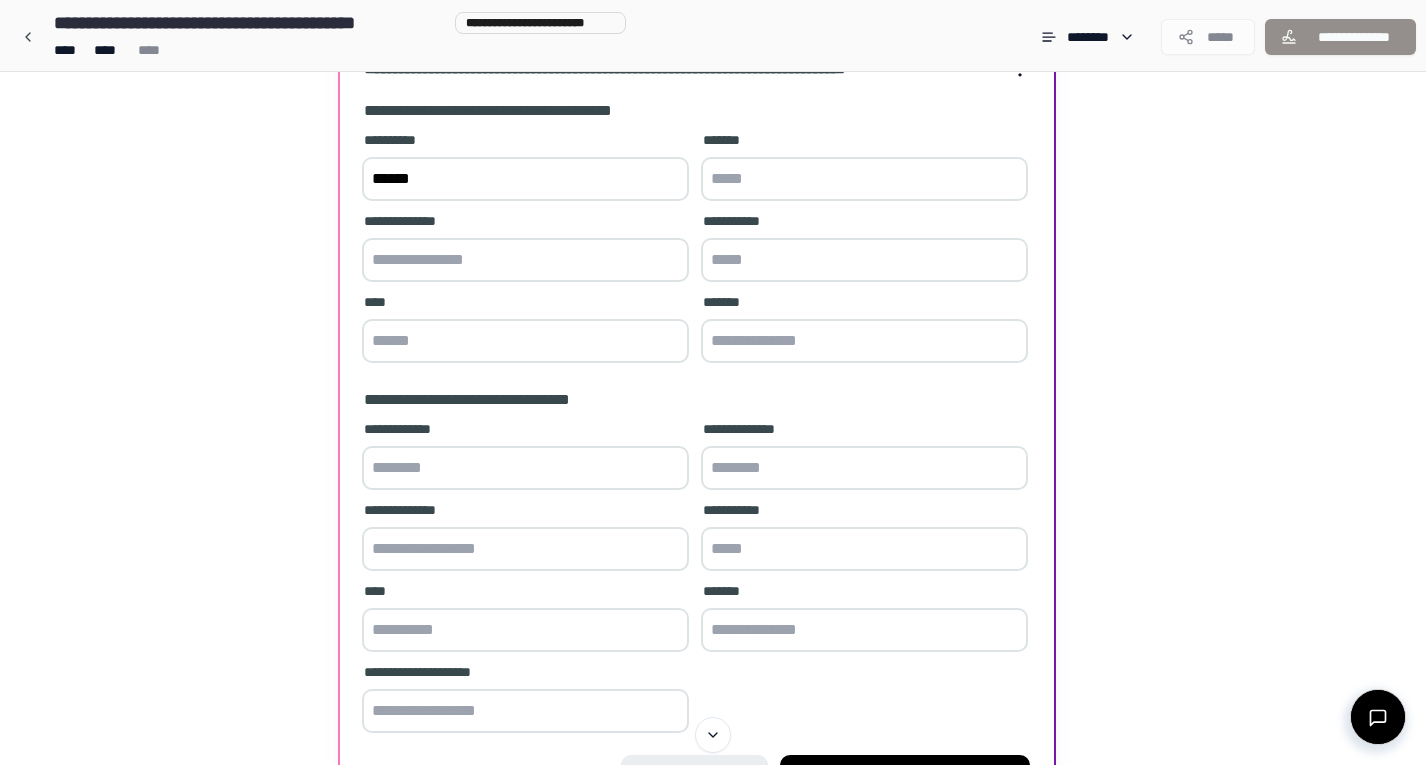 click at bounding box center (864, 179) 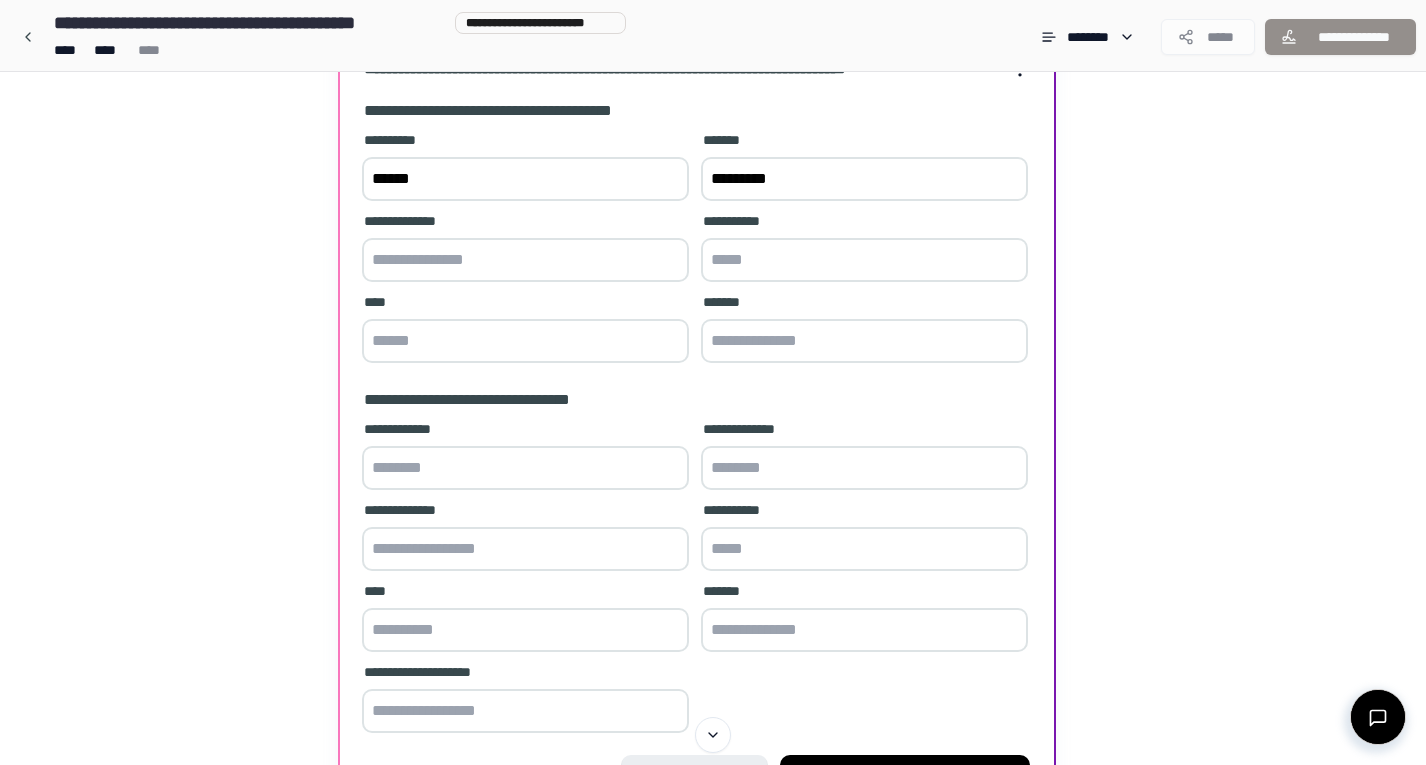 type on "*********" 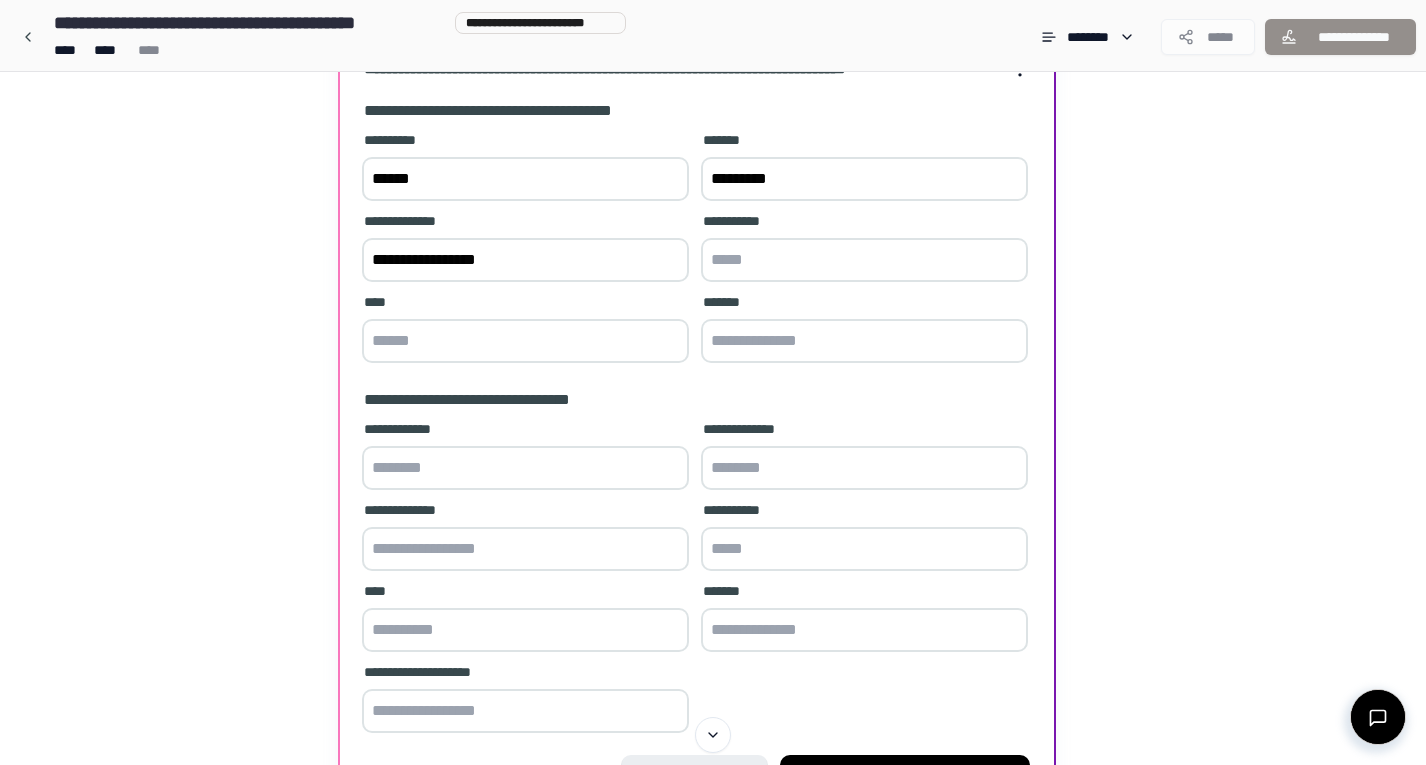 type on "**********" 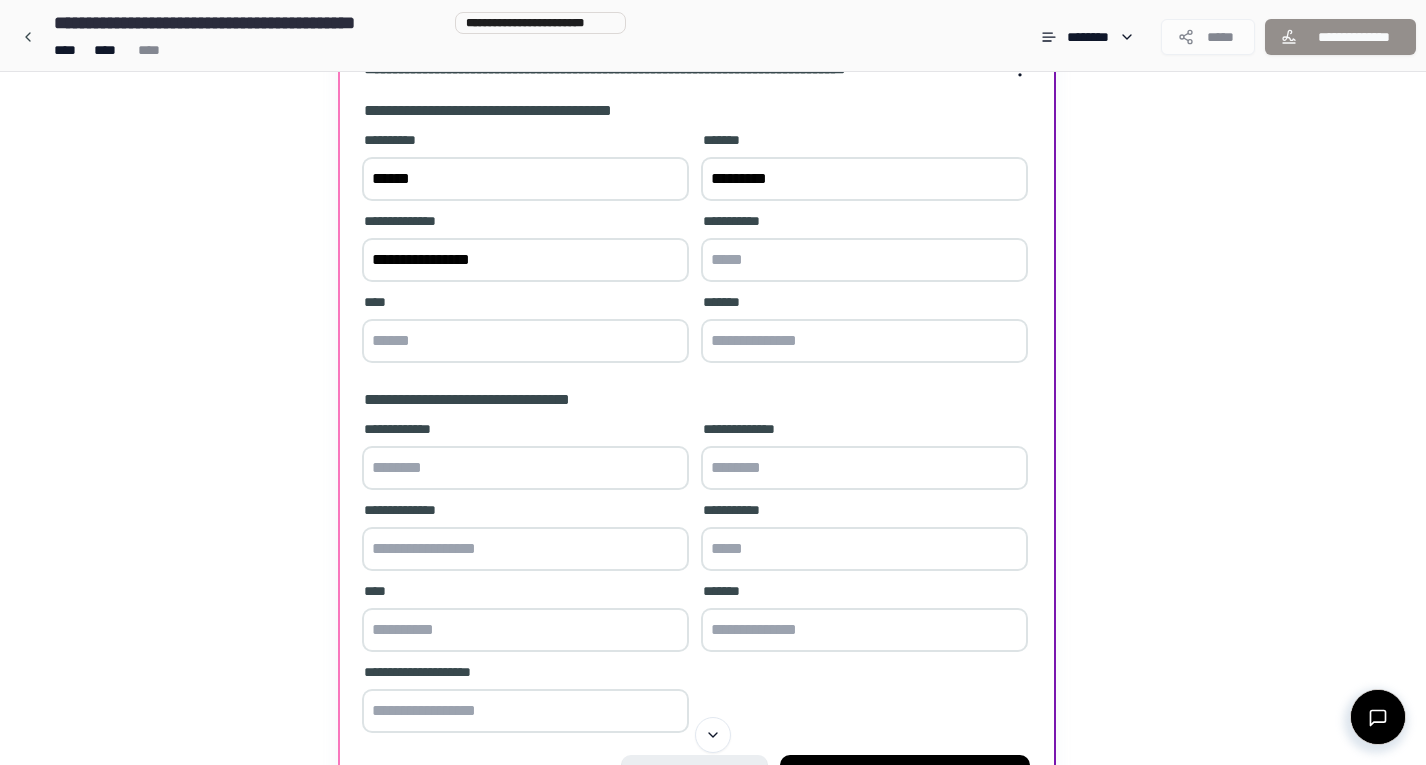 click at bounding box center (525, 341) 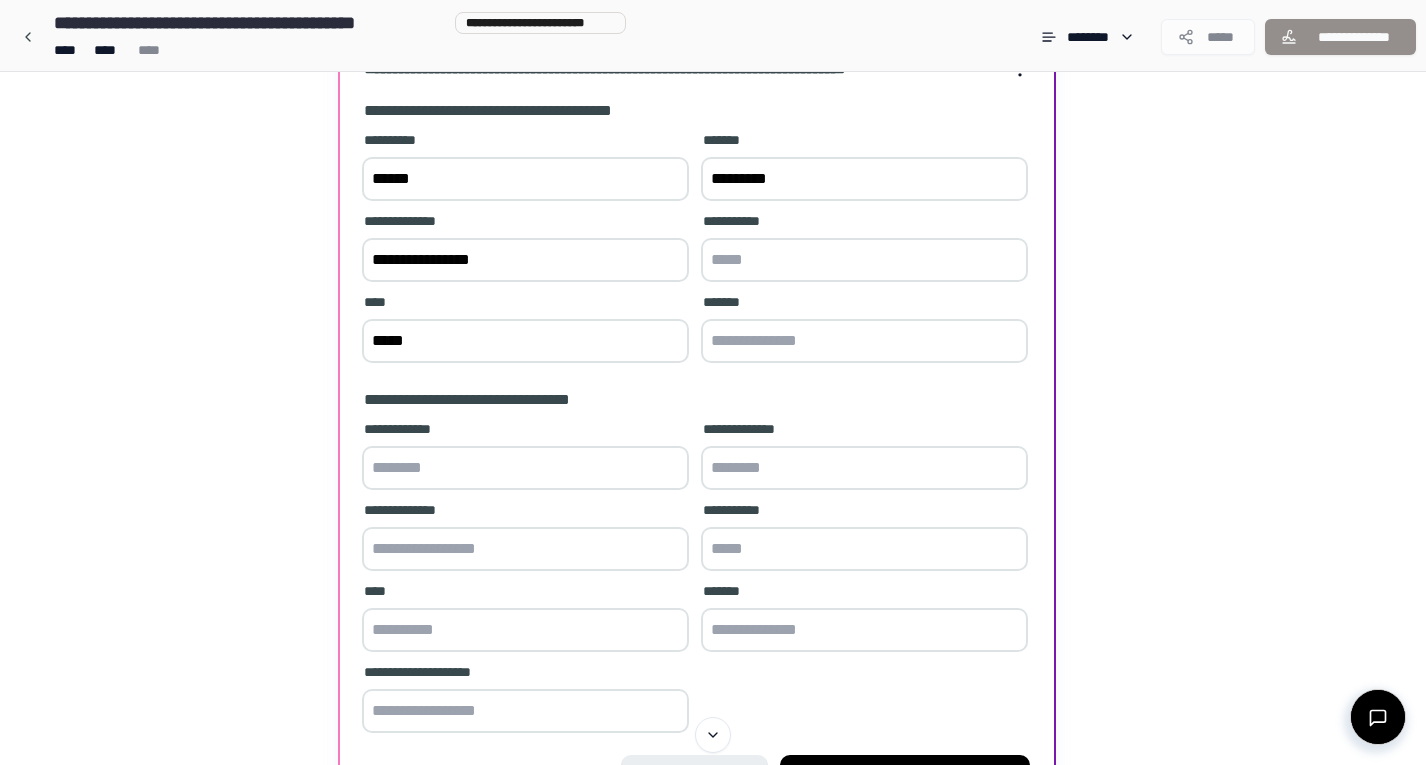 type on "*****" 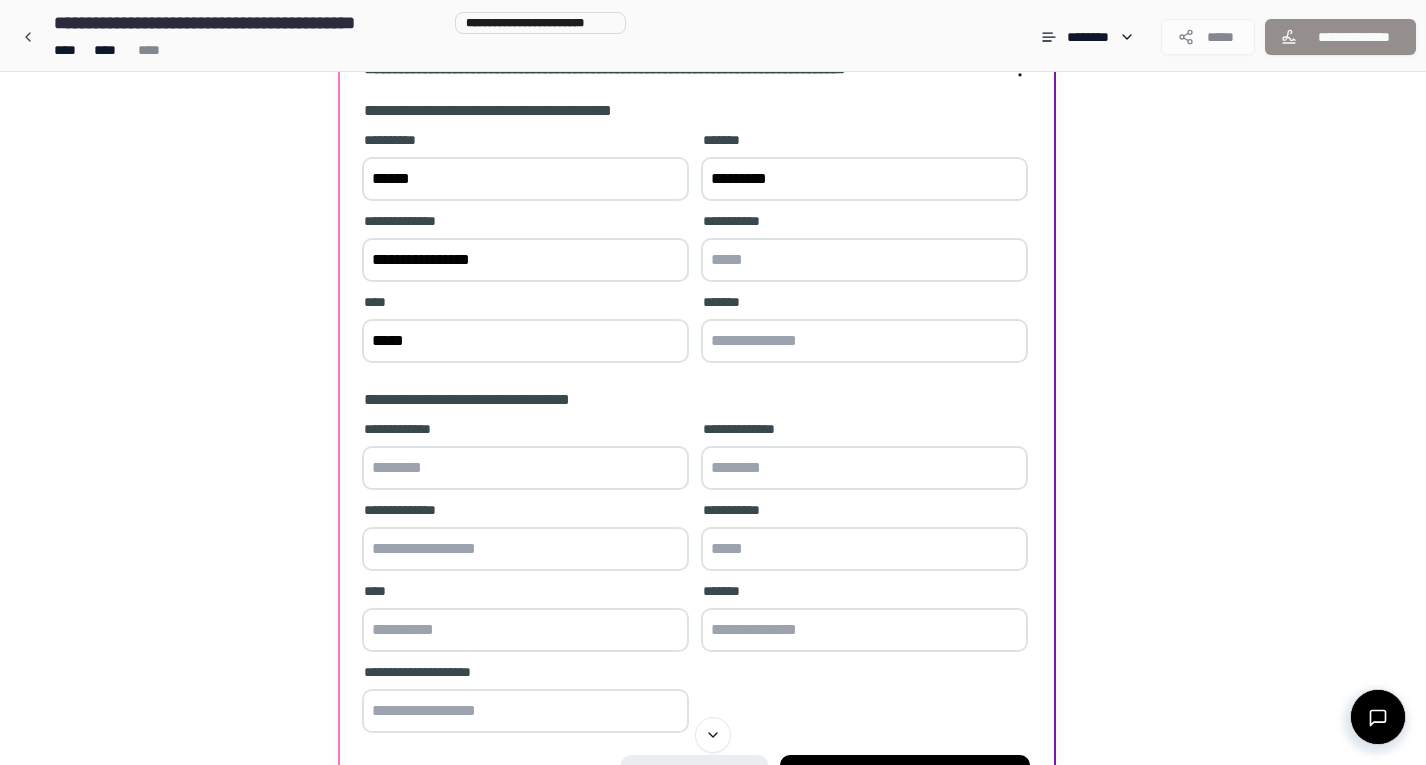 click at bounding box center [864, 341] 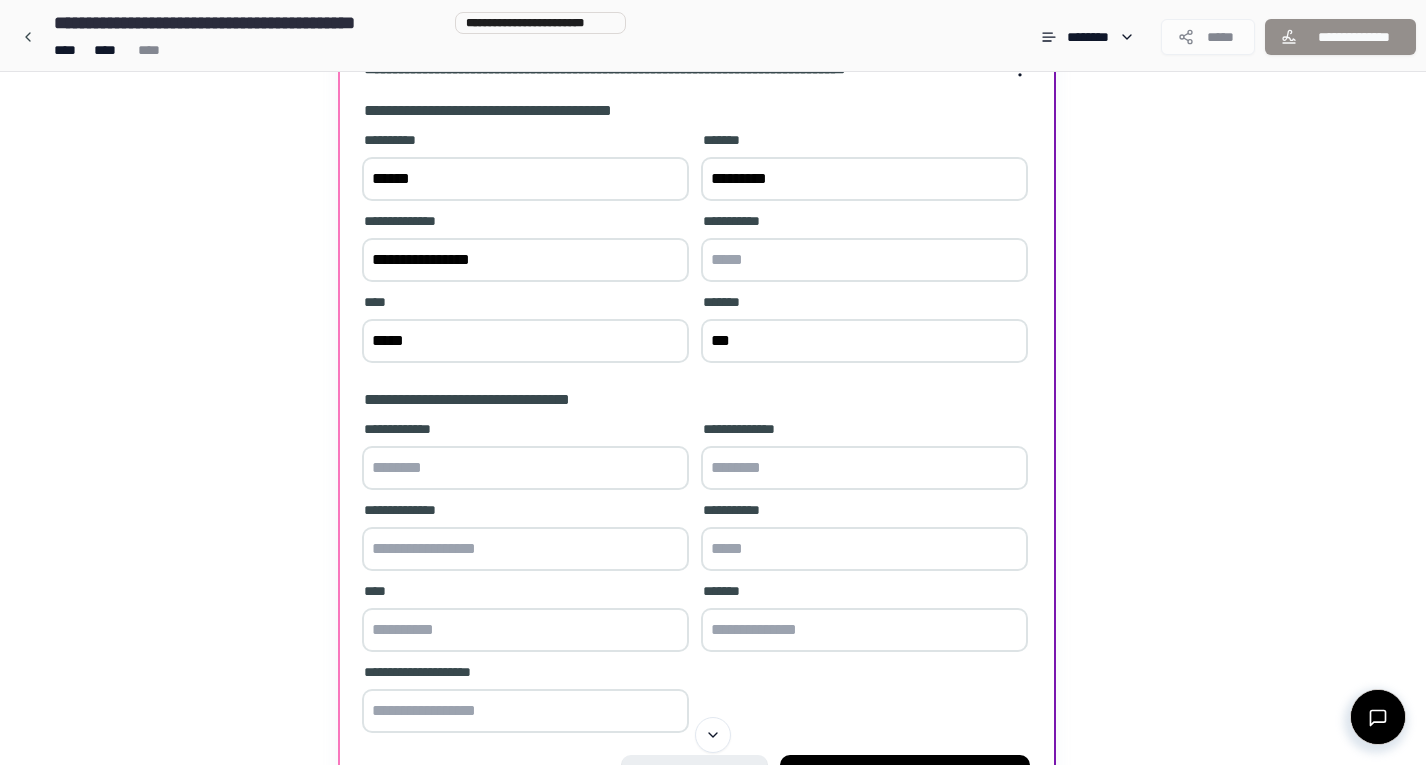 type on "***" 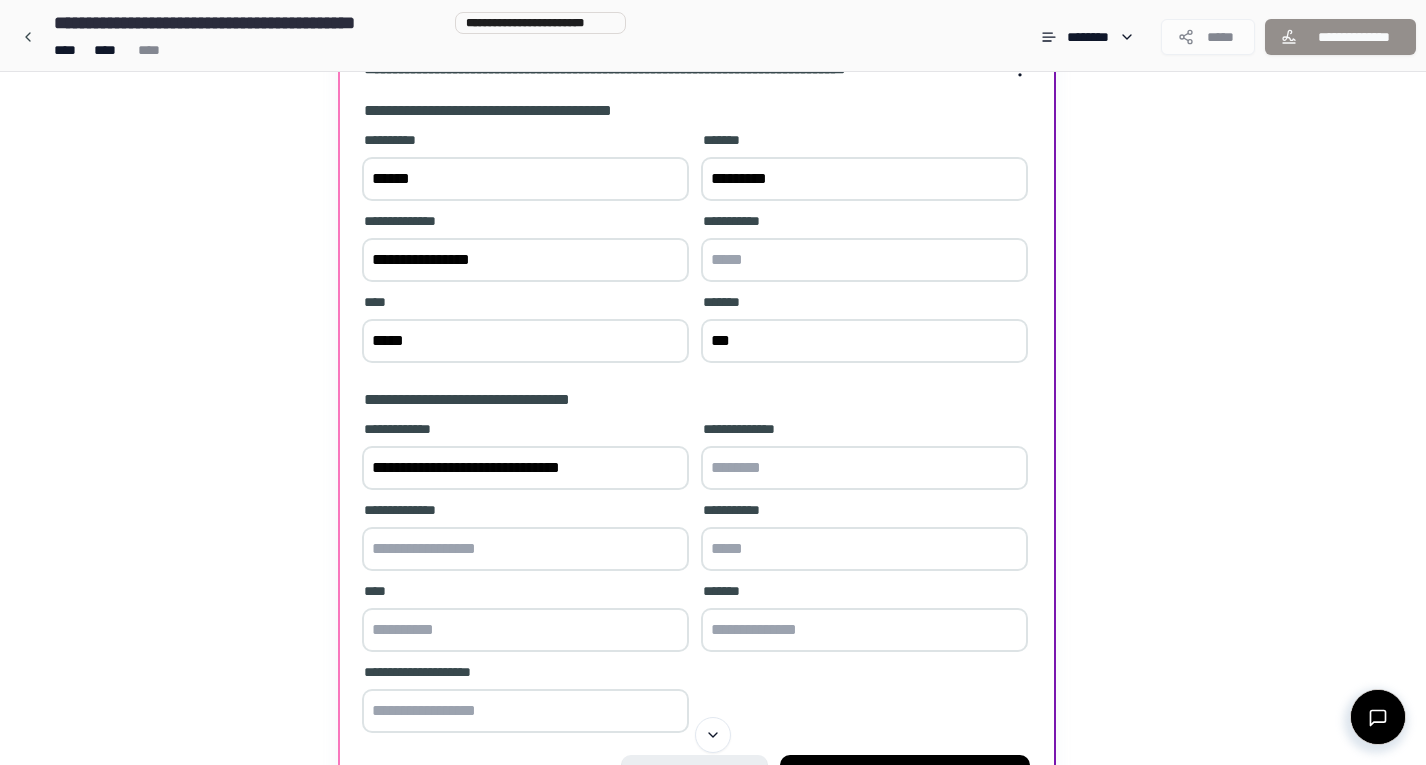 type on "**********" 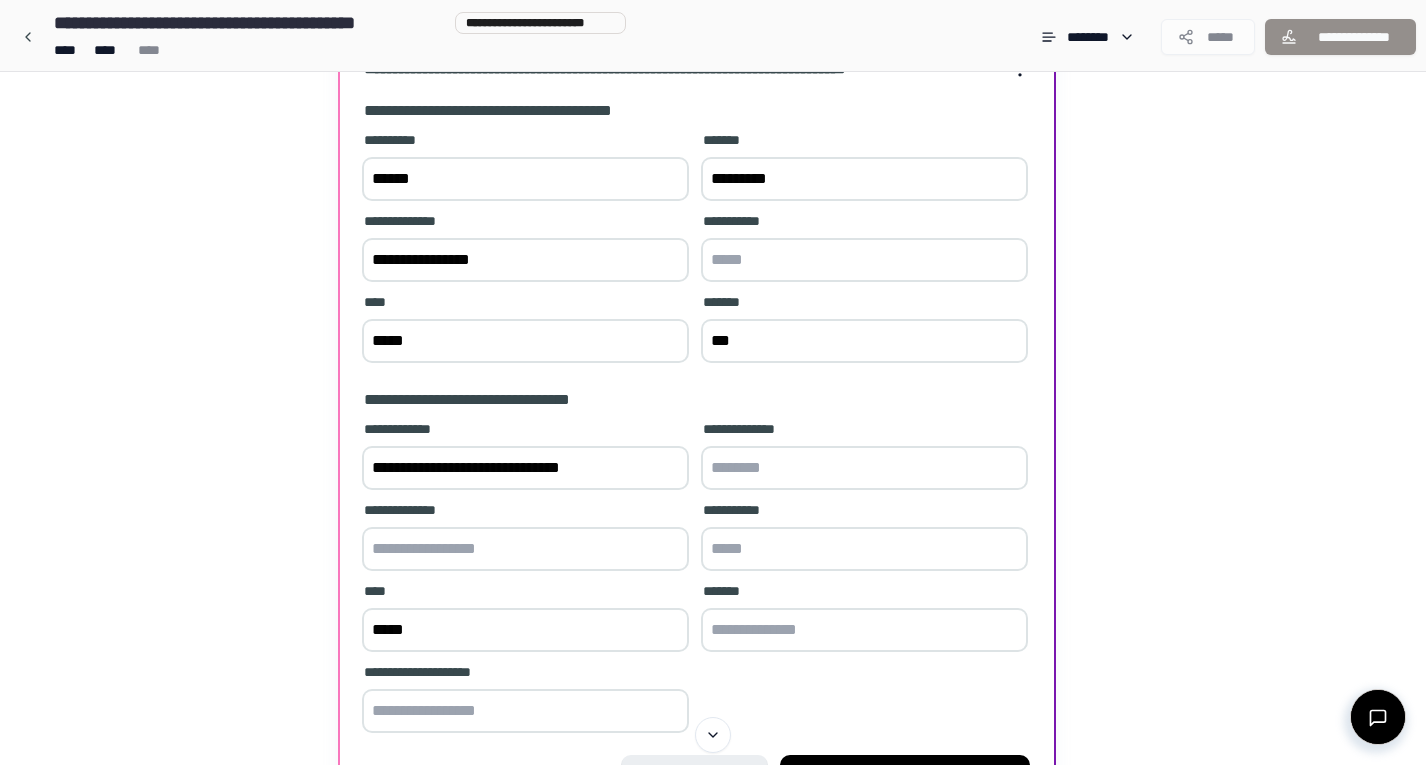 type on "*****" 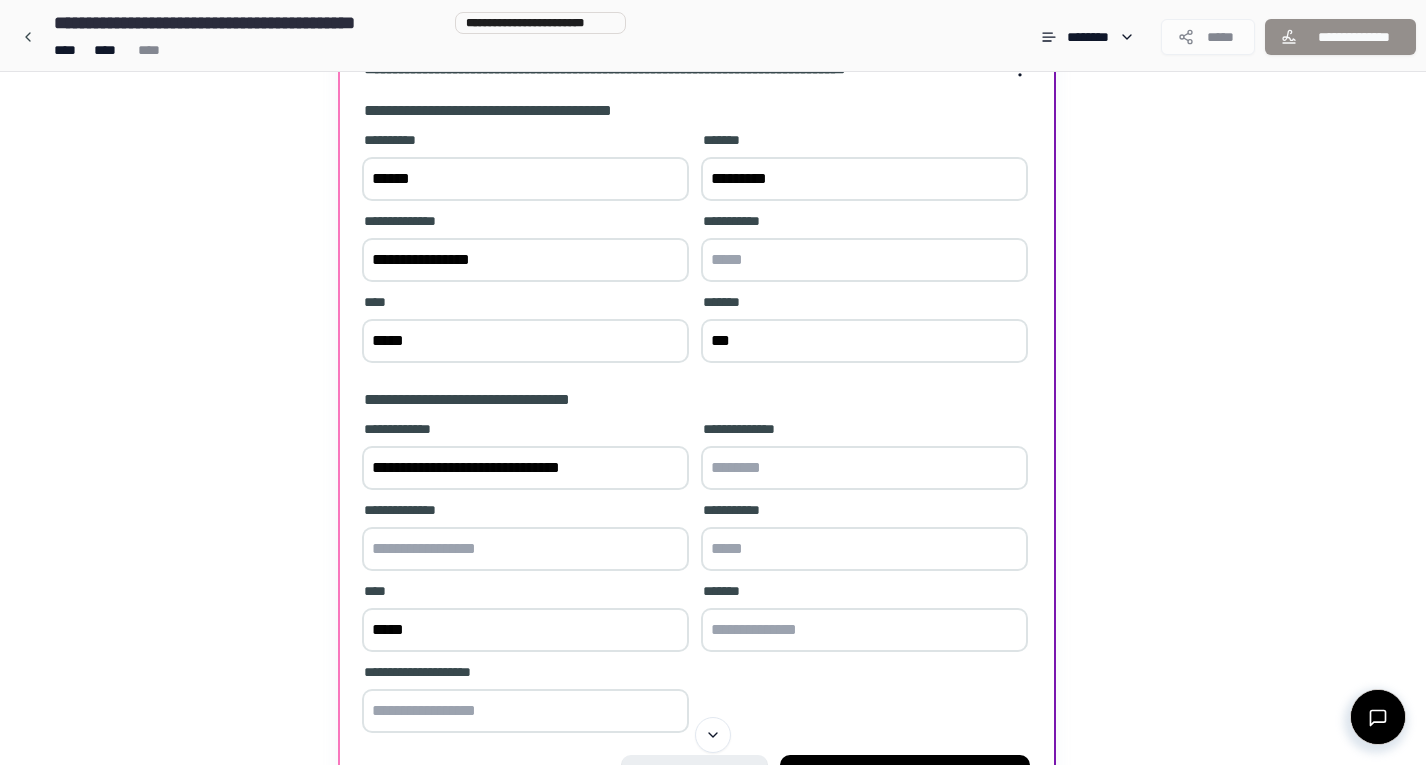 click at bounding box center [864, 630] 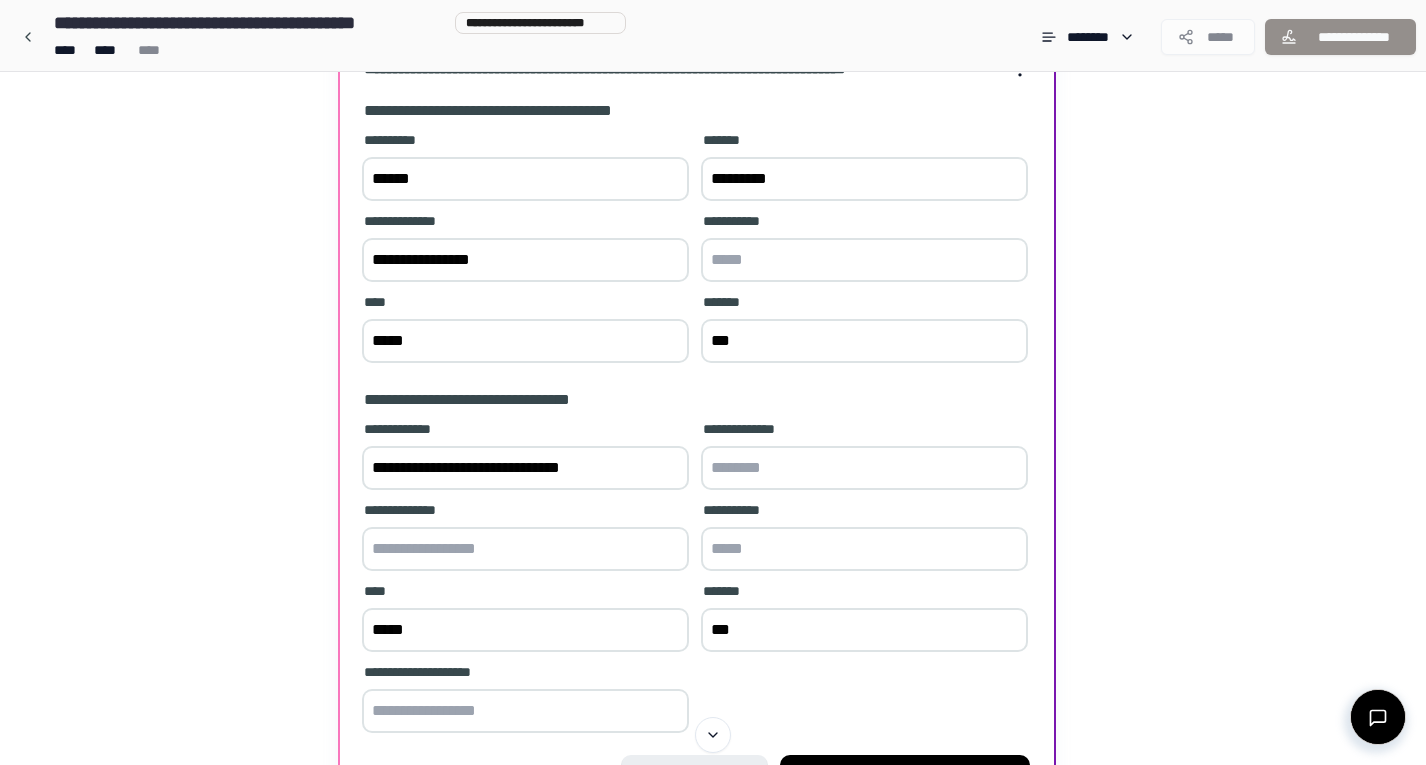 type on "***" 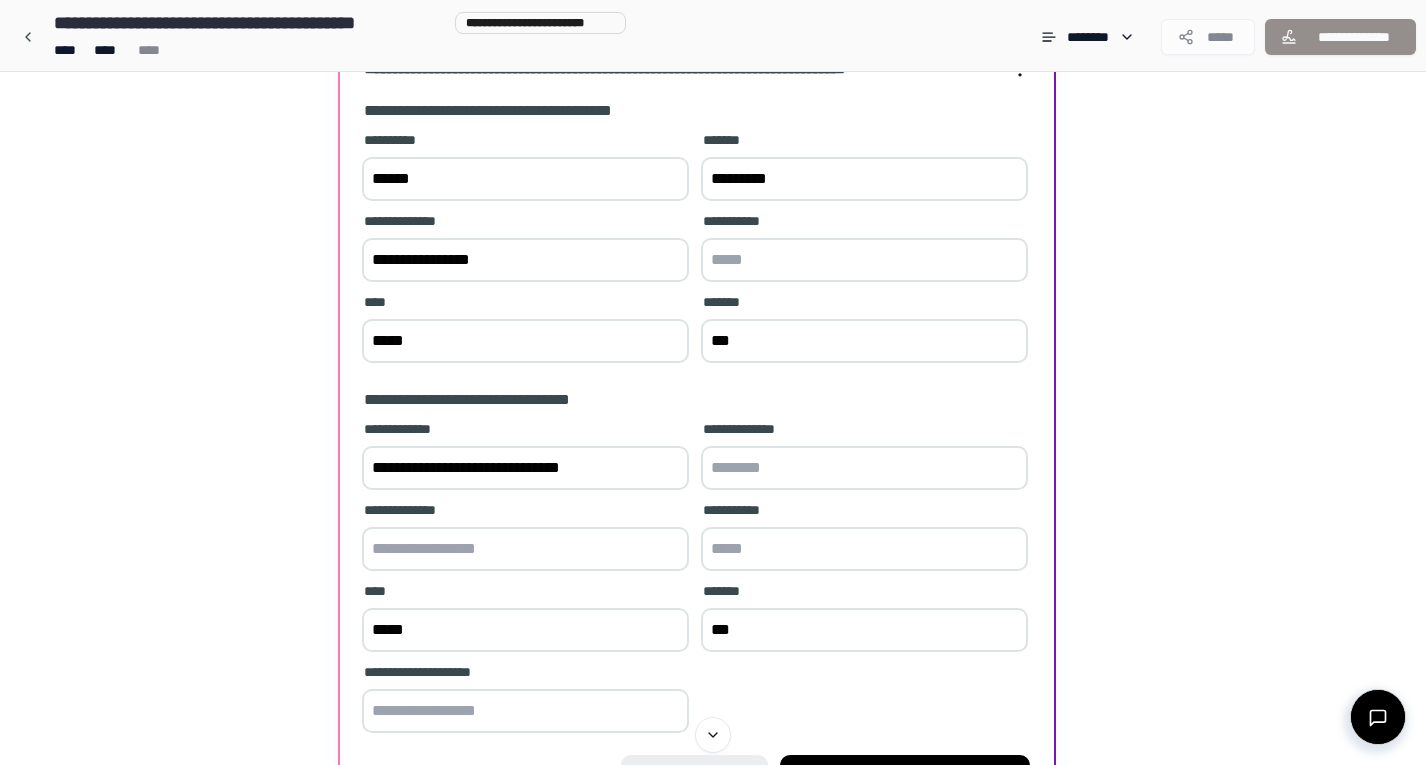 click at bounding box center [525, 711] 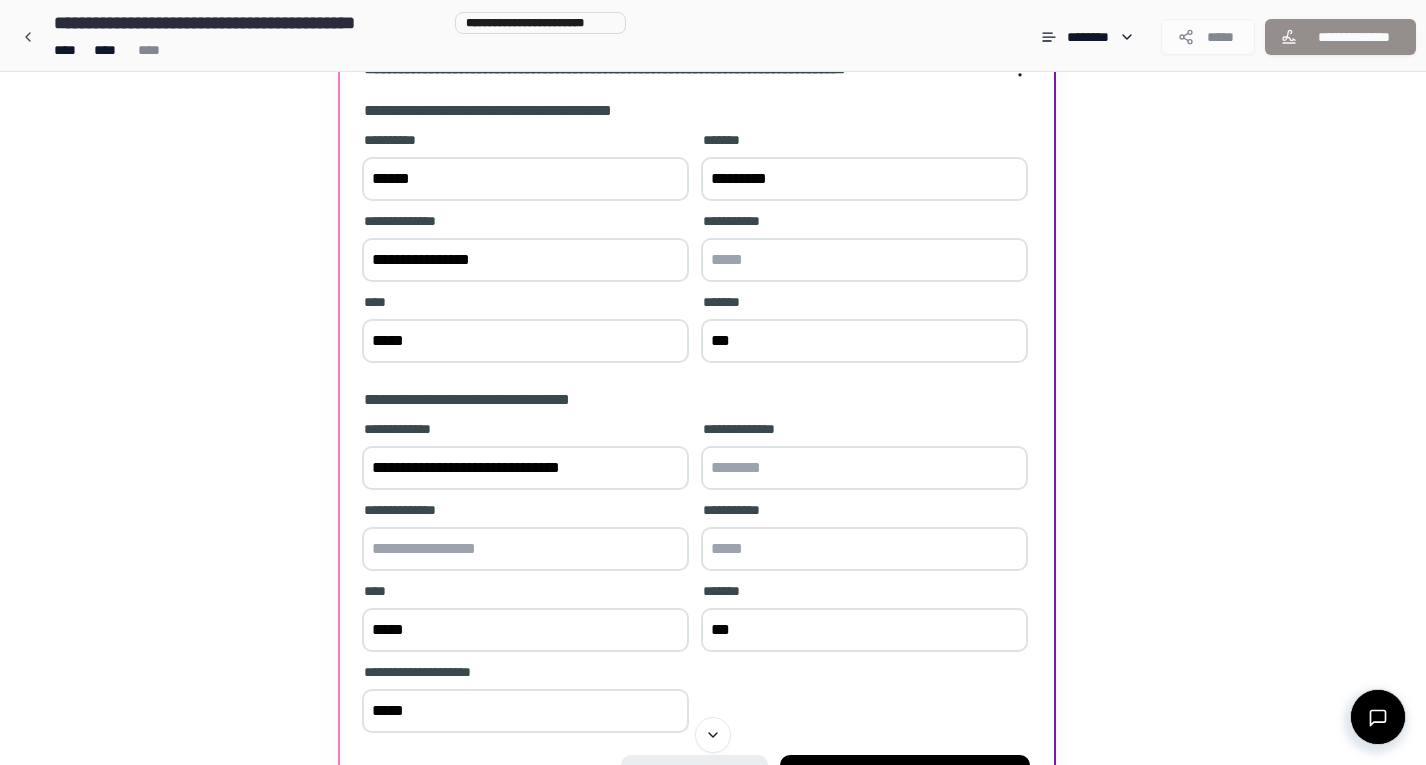 type on "*****" 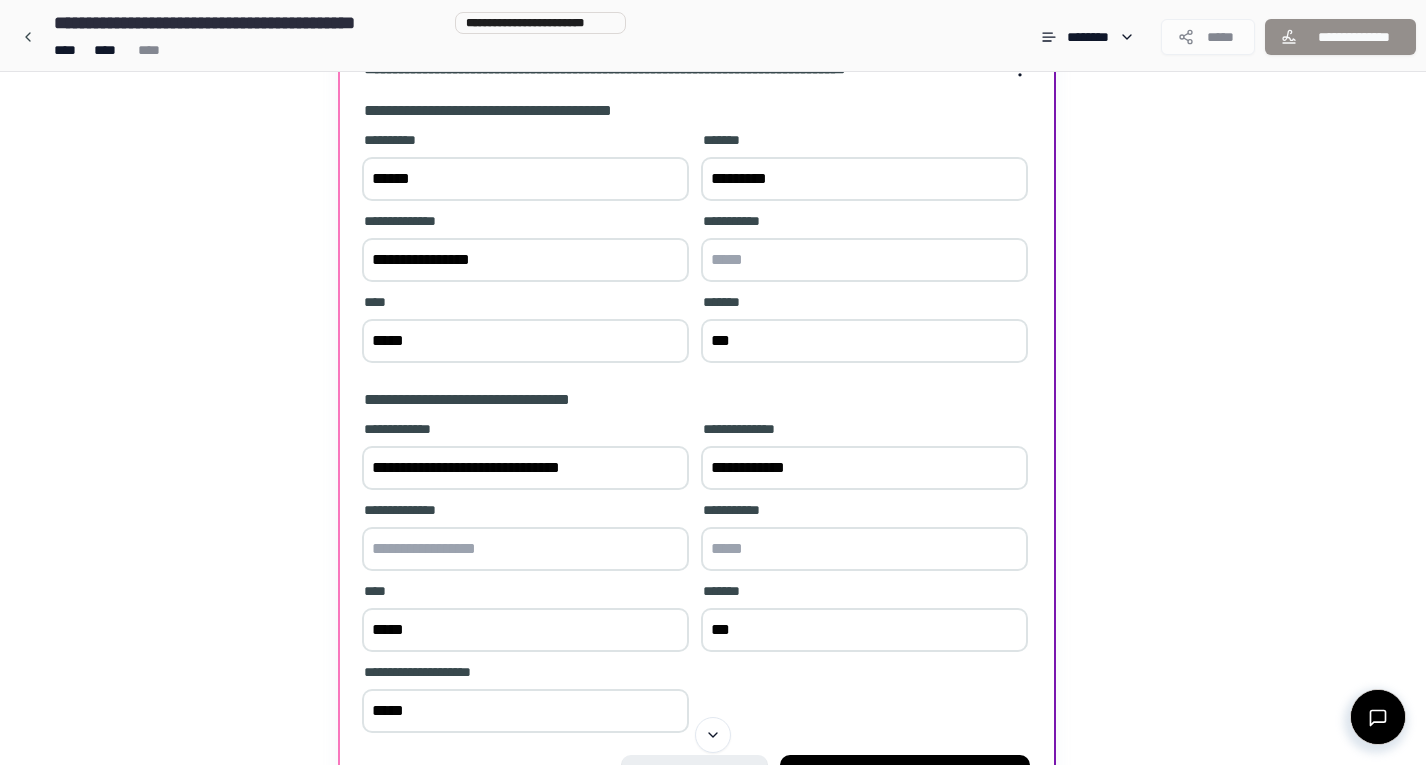 type on "**********" 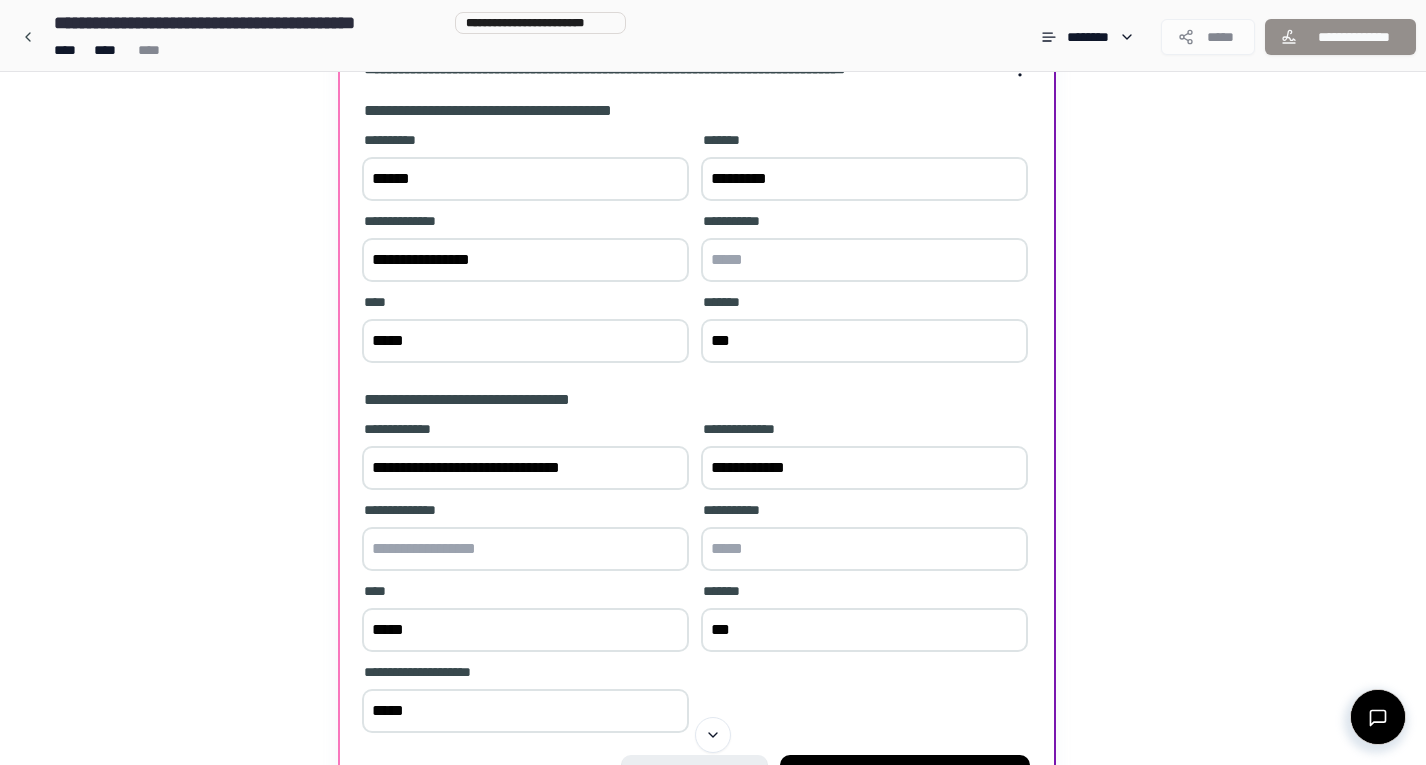 click at bounding box center (525, 549) 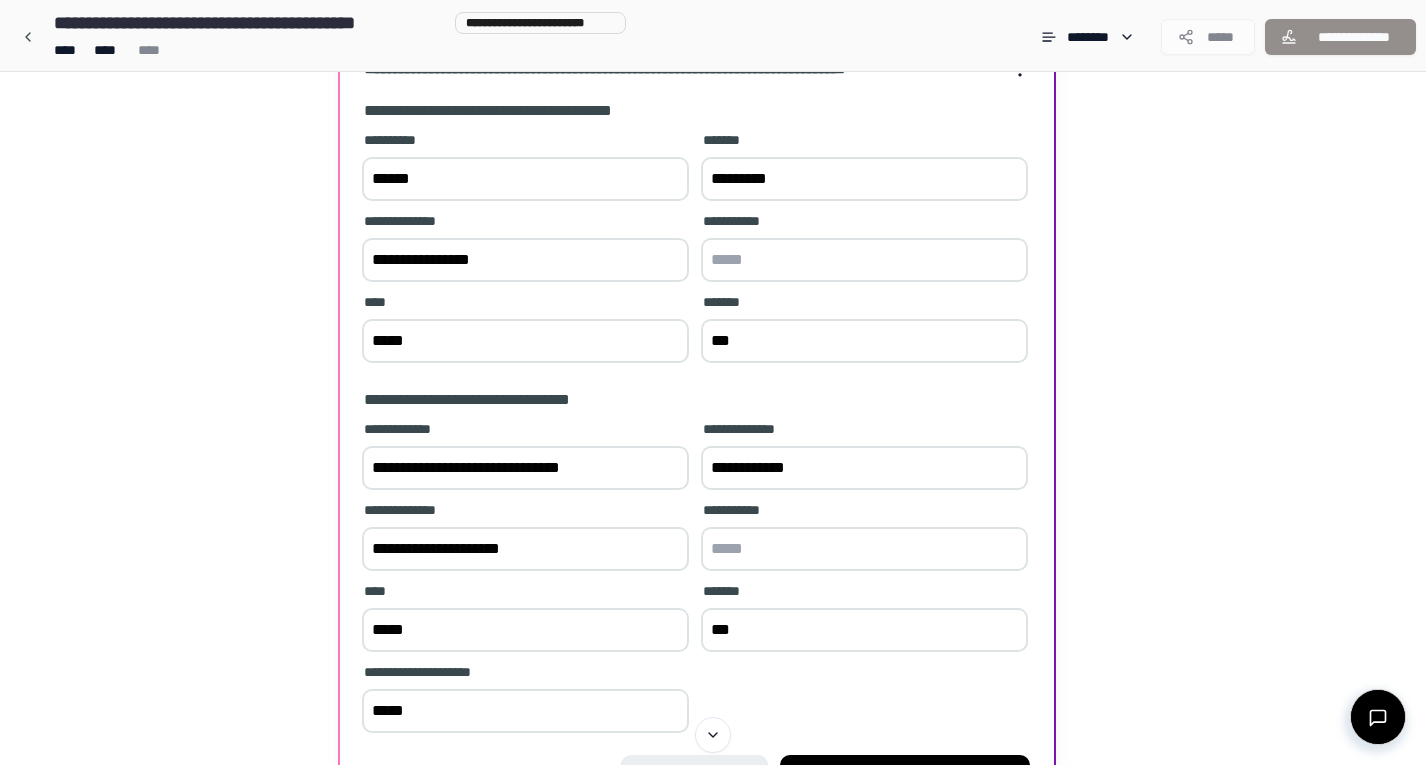 click on "[NUMBER] [STREET], [CITY], [STATE] [ZIP] [COUNTRY] [ADDRESS_LINE_2] [ADDRESS_LINE_3] [ADDRESS_LINE_4] [ADDRESS_LINE_5] [ADDRESS_LINE_6] [ADDRESS_LINE_7] [ADDRESS_LINE_8] [ADDRESS_LINE_9] [ADDRESS_LINE_10]" at bounding box center (697, 579) 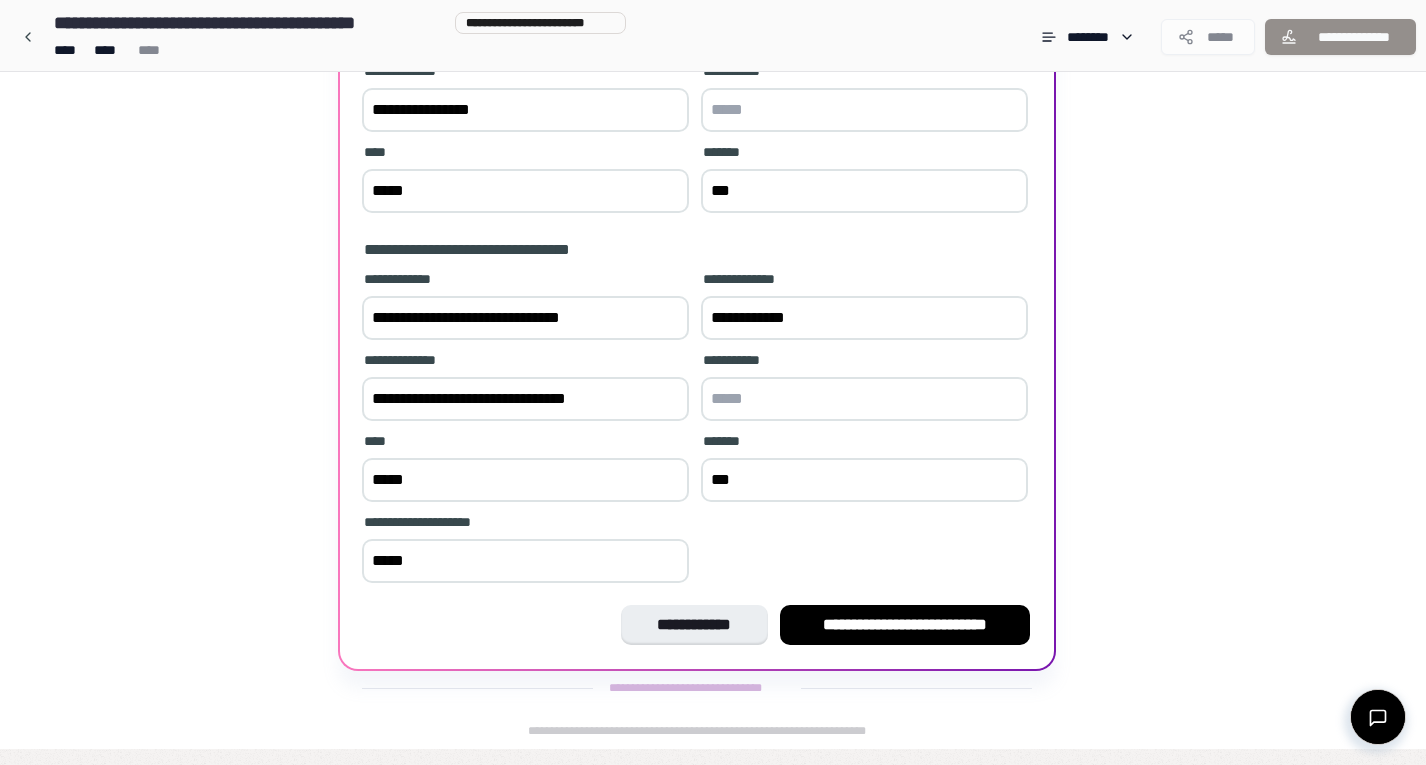 scroll, scrollTop: 360, scrollLeft: 0, axis: vertical 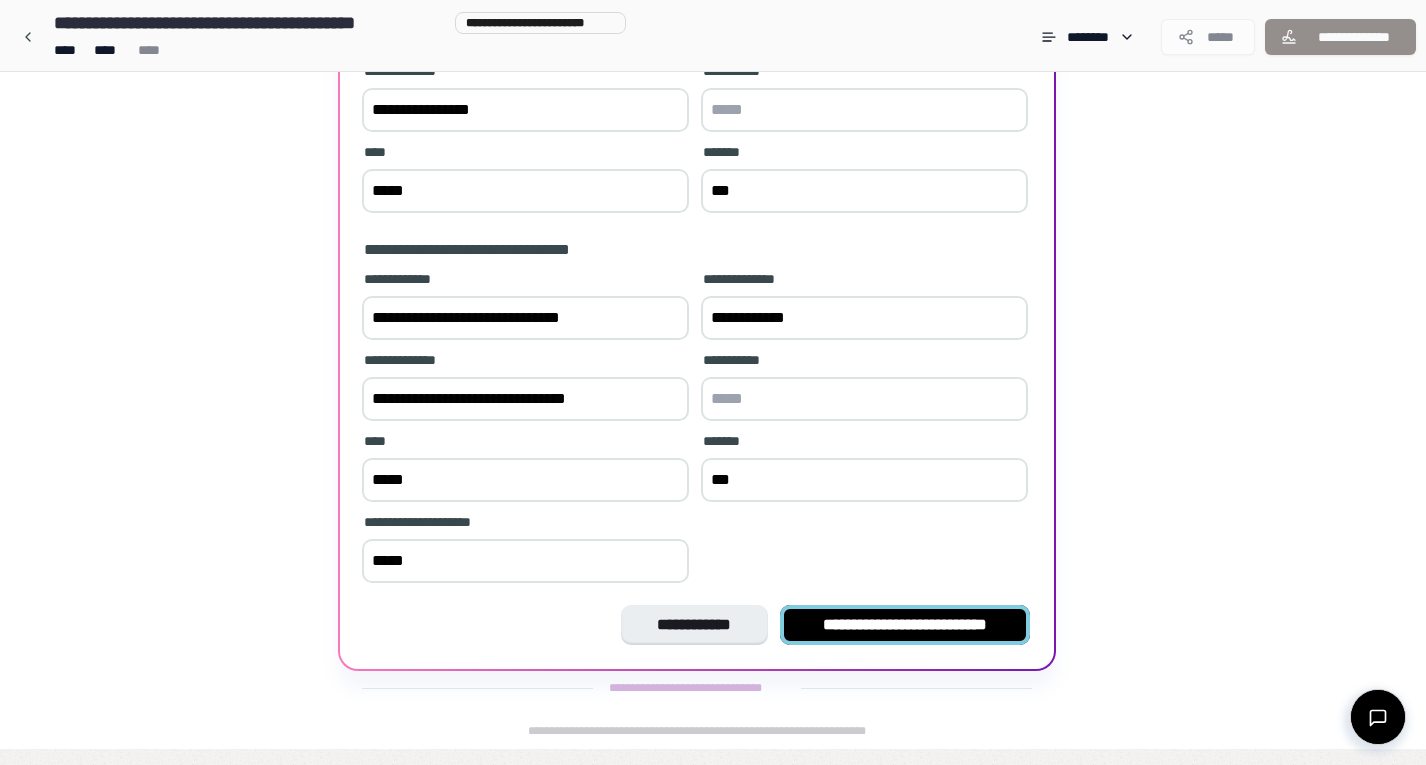 type on "**********" 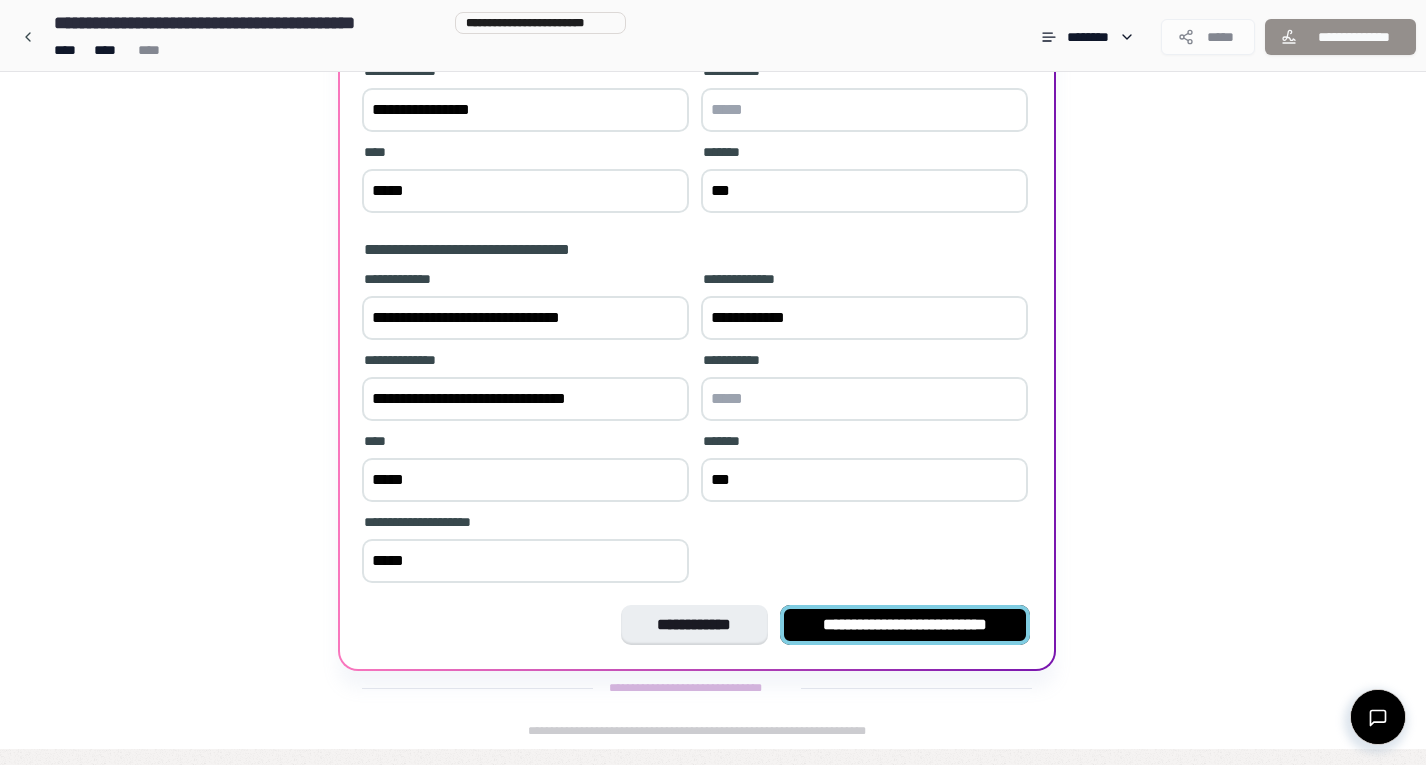 click on "**********" at bounding box center (905, 625) 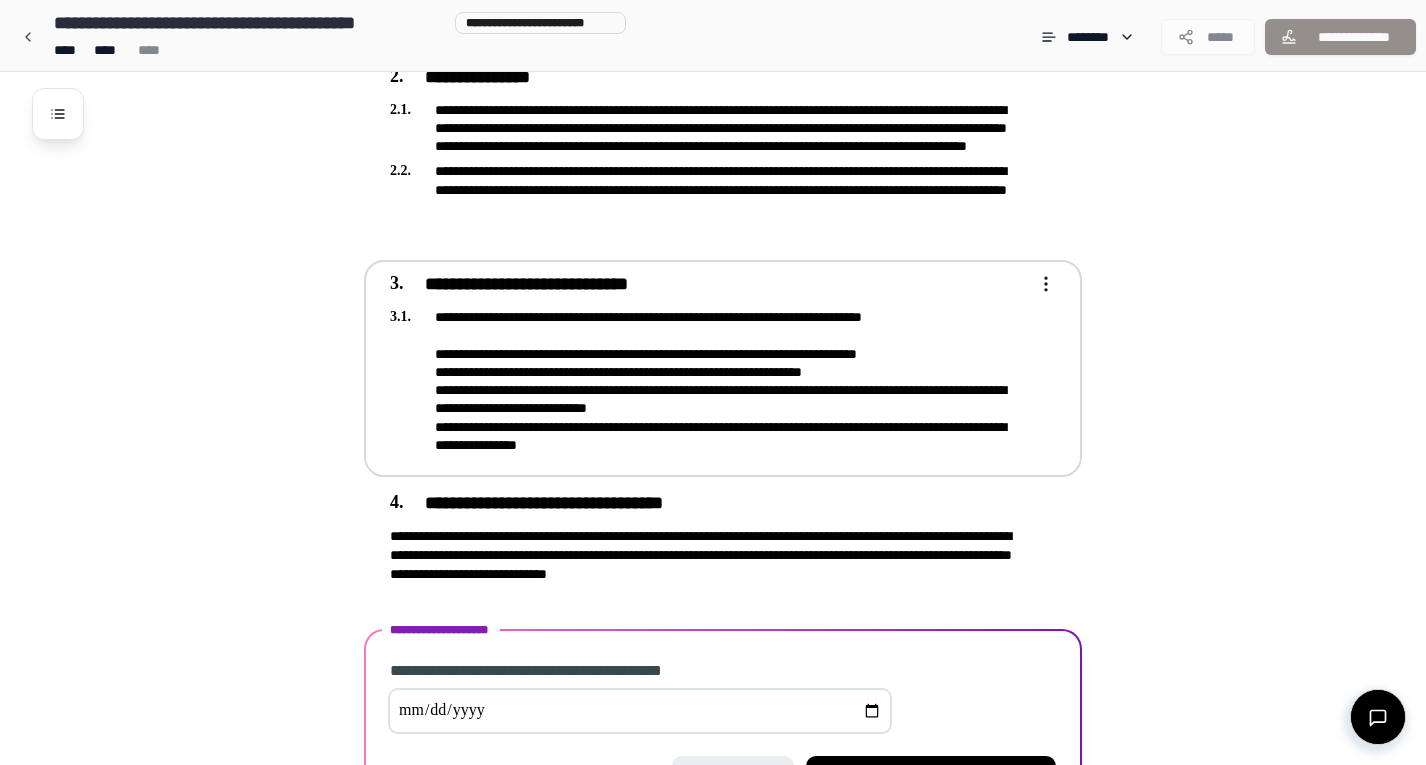 scroll, scrollTop: 770, scrollLeft: 0, axis: vertical 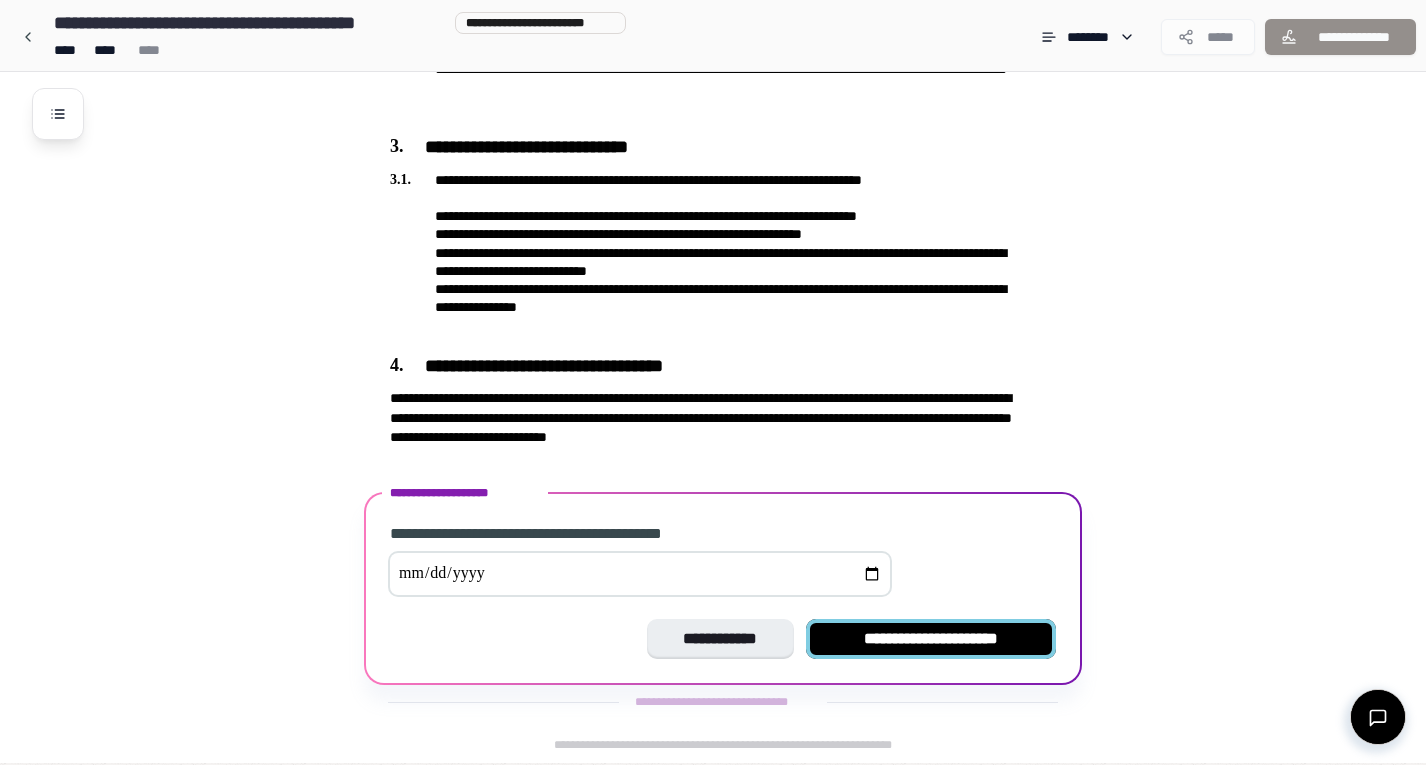 click on "**********" at bounding box center [931, 639] 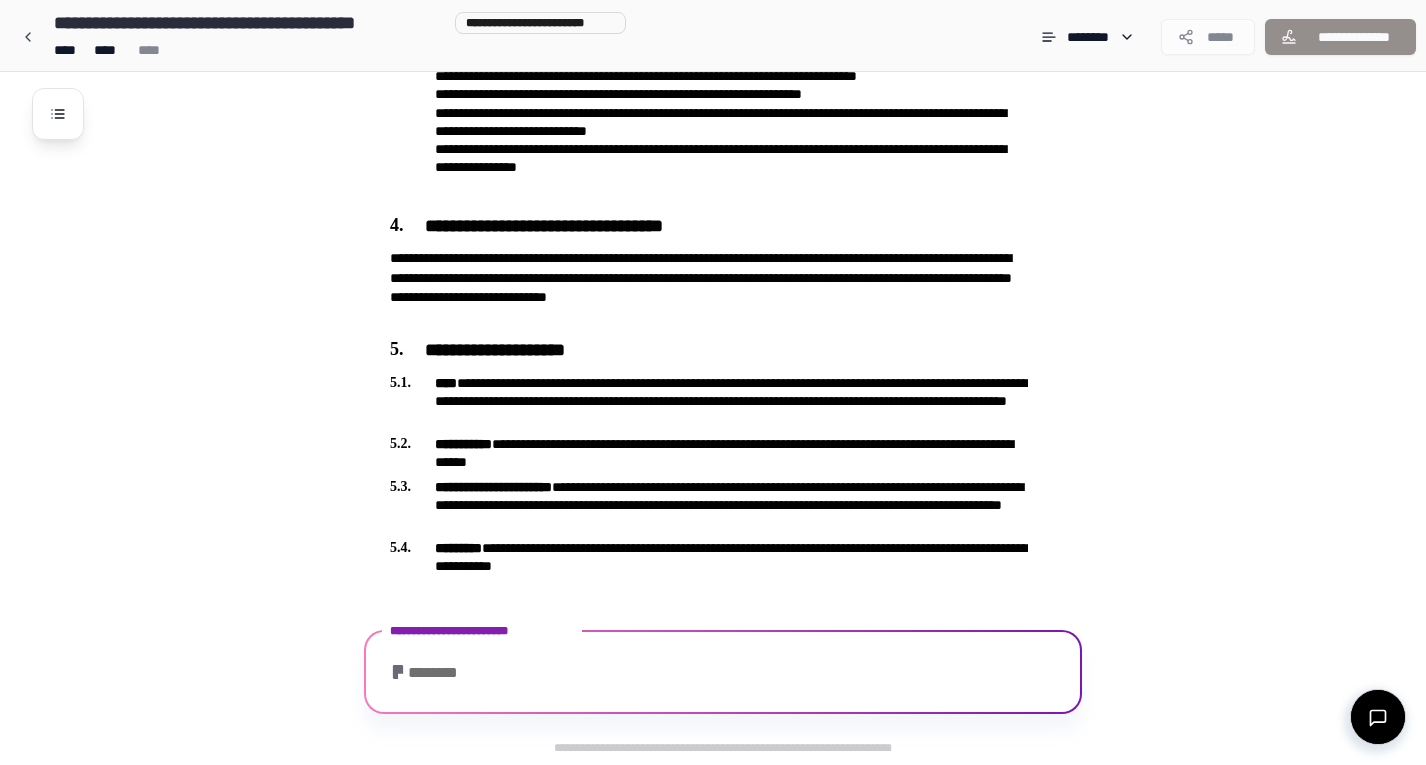 scroll, scrollTop: 1049, scrollLeft: 0, axis: vertical 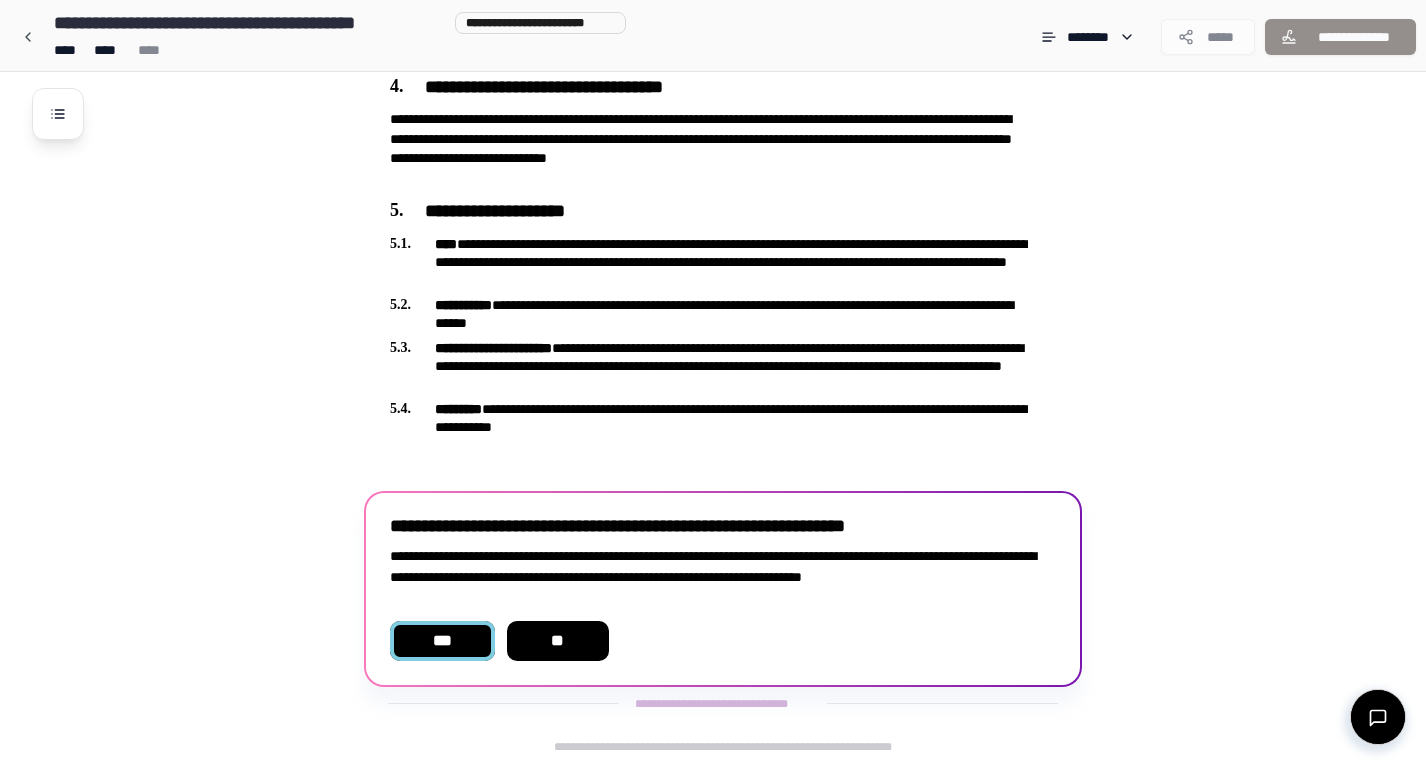 click on "***" at bounding box center (442, 641) 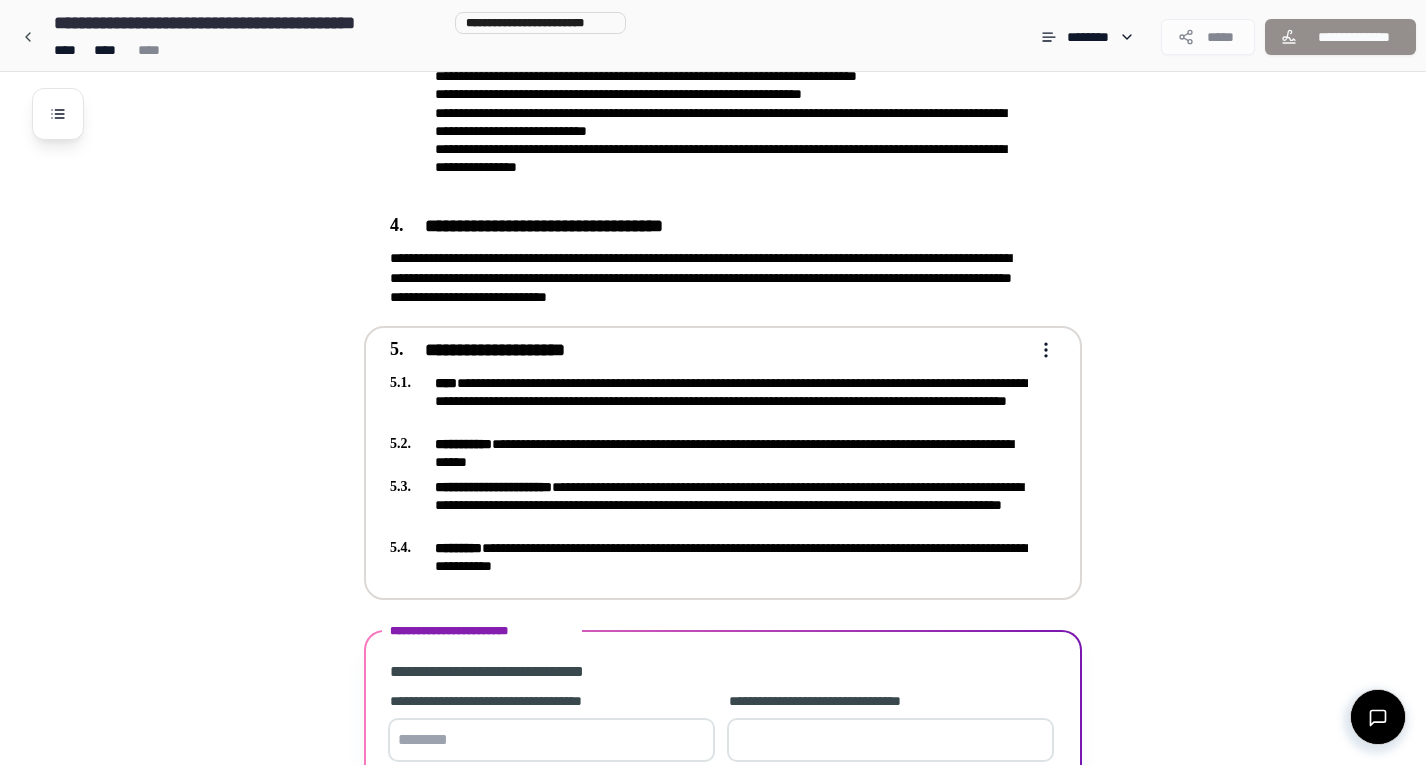 scroll, scrollTop: 1073, scrollLeft: 0, axis: vertical 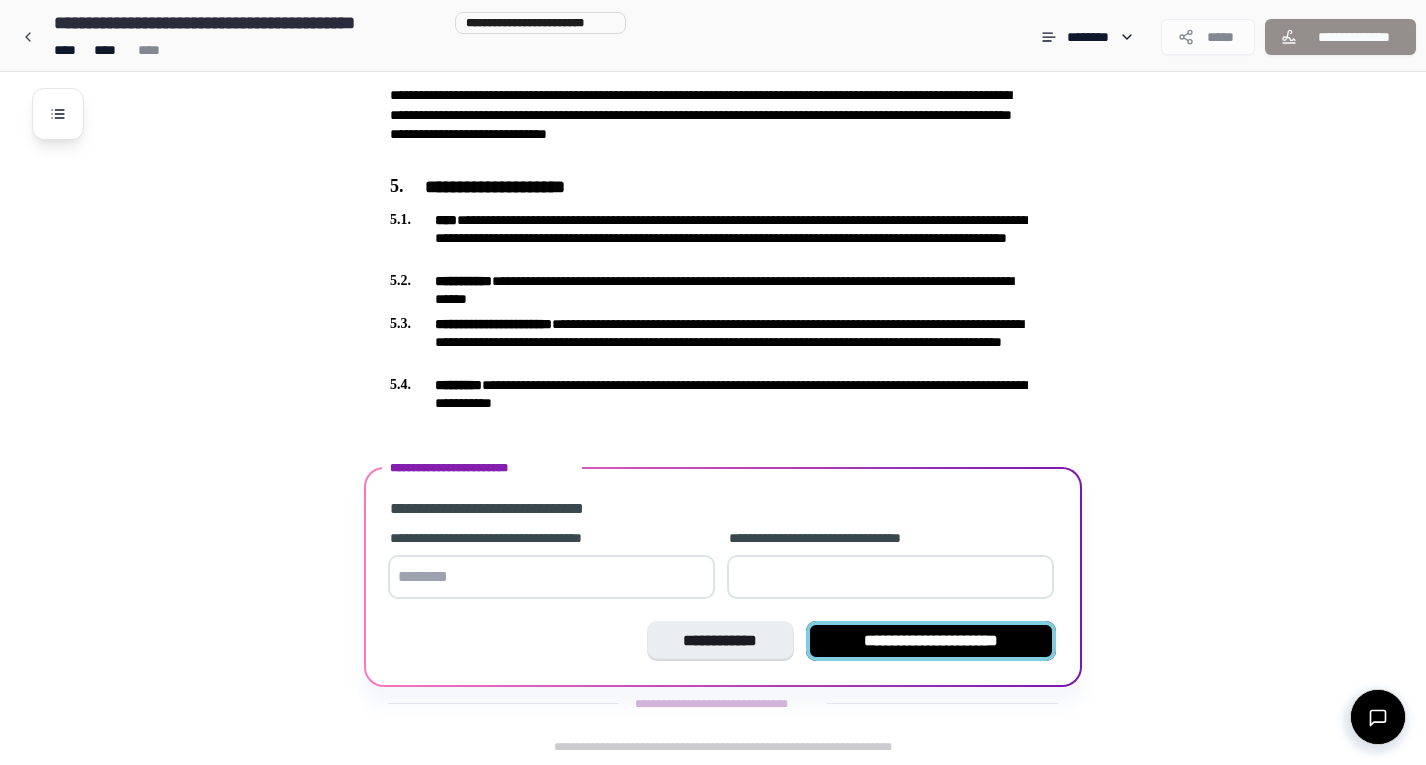 click on "**********" at bounding box center (931, 641) 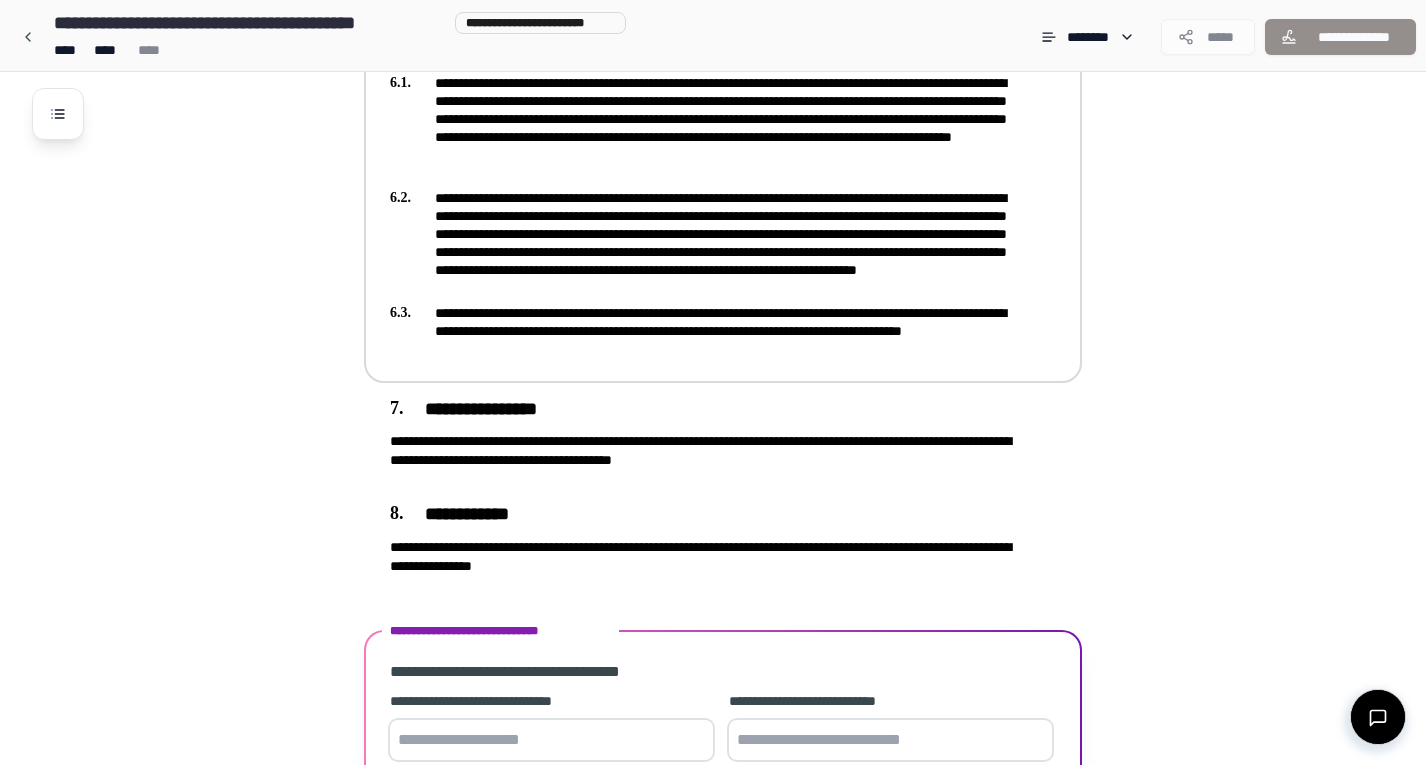 scroll, scrollTop: 1649, scrollLeft: 0, axis: vertical 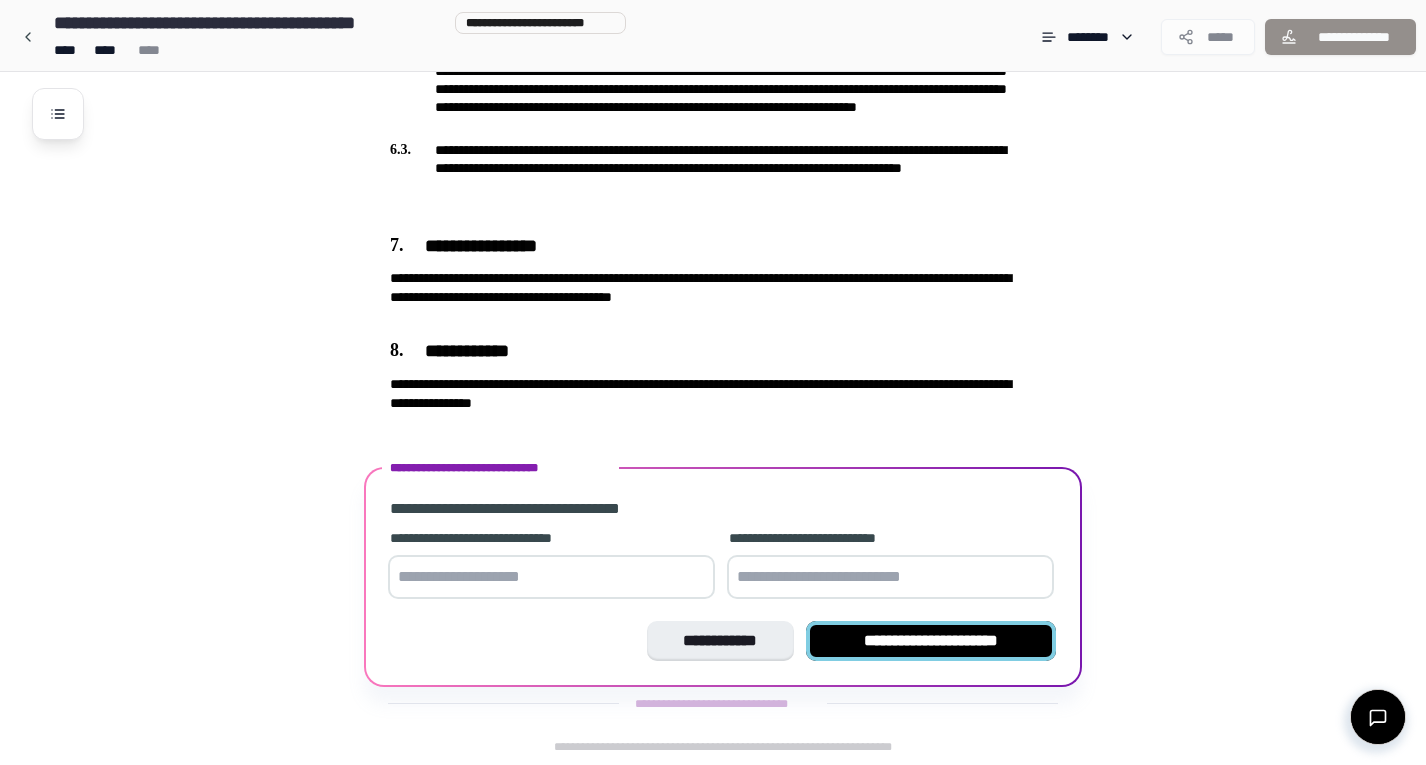 click on "**********" at bounding box center (931, 641) 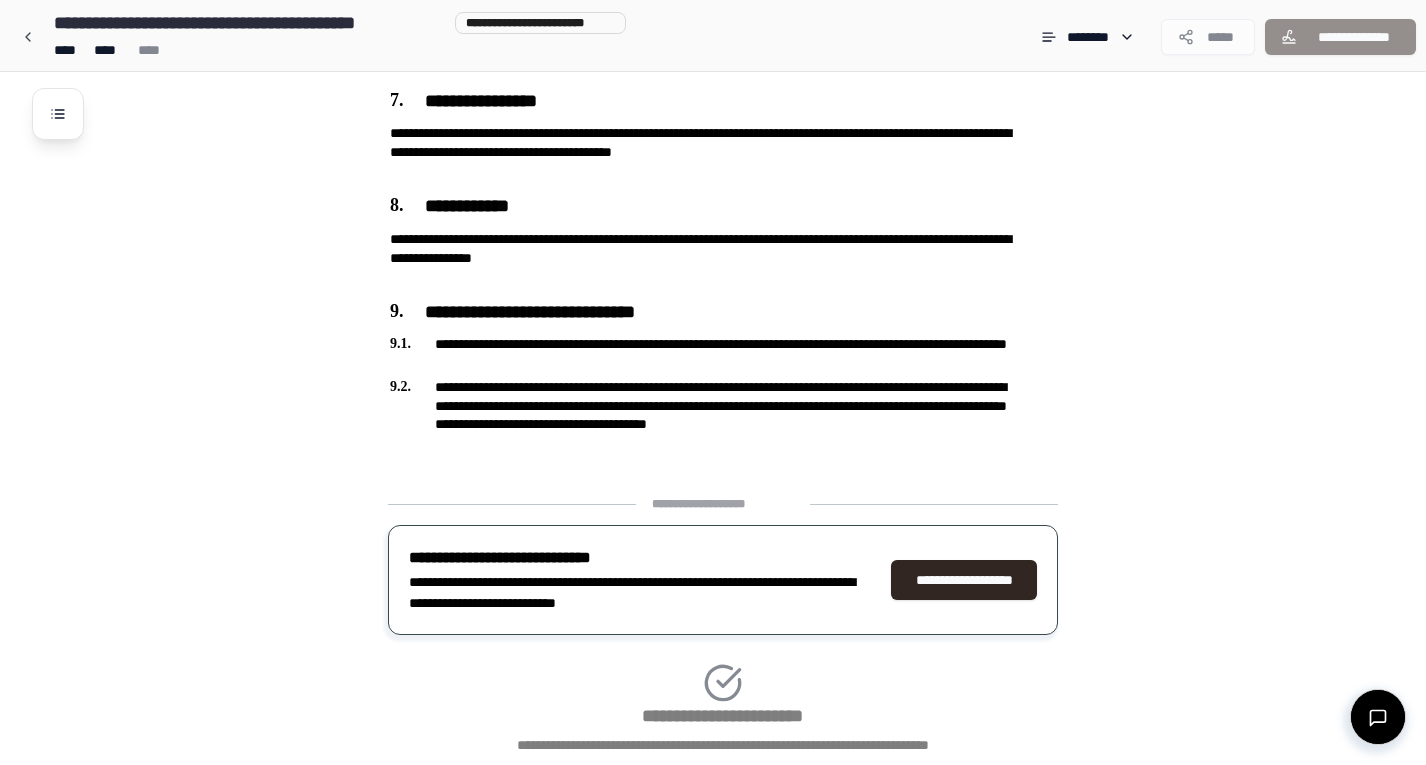 scroll, scrollTop: 1928, scrollLeft: 0, axis: vertical 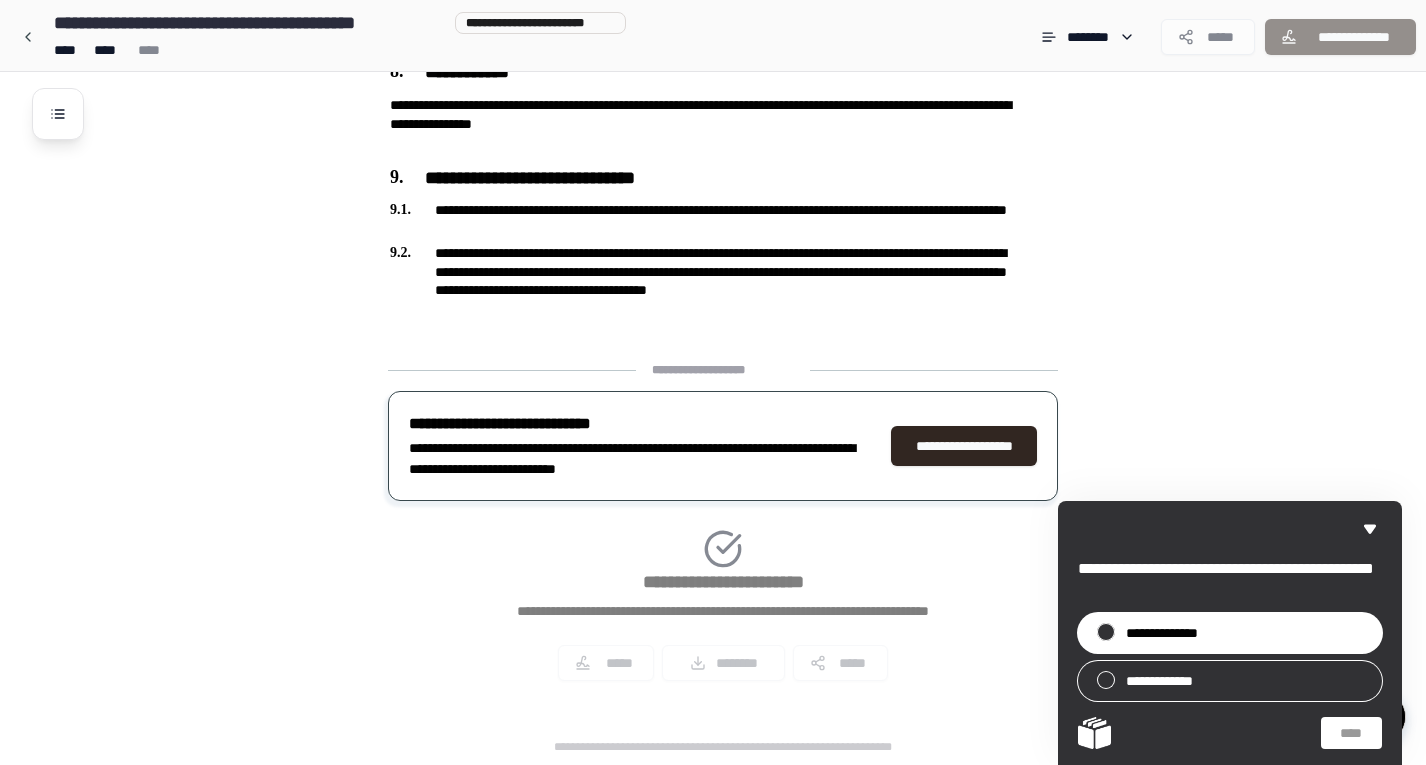 click on "**********" at bounding box center (1172, 633) 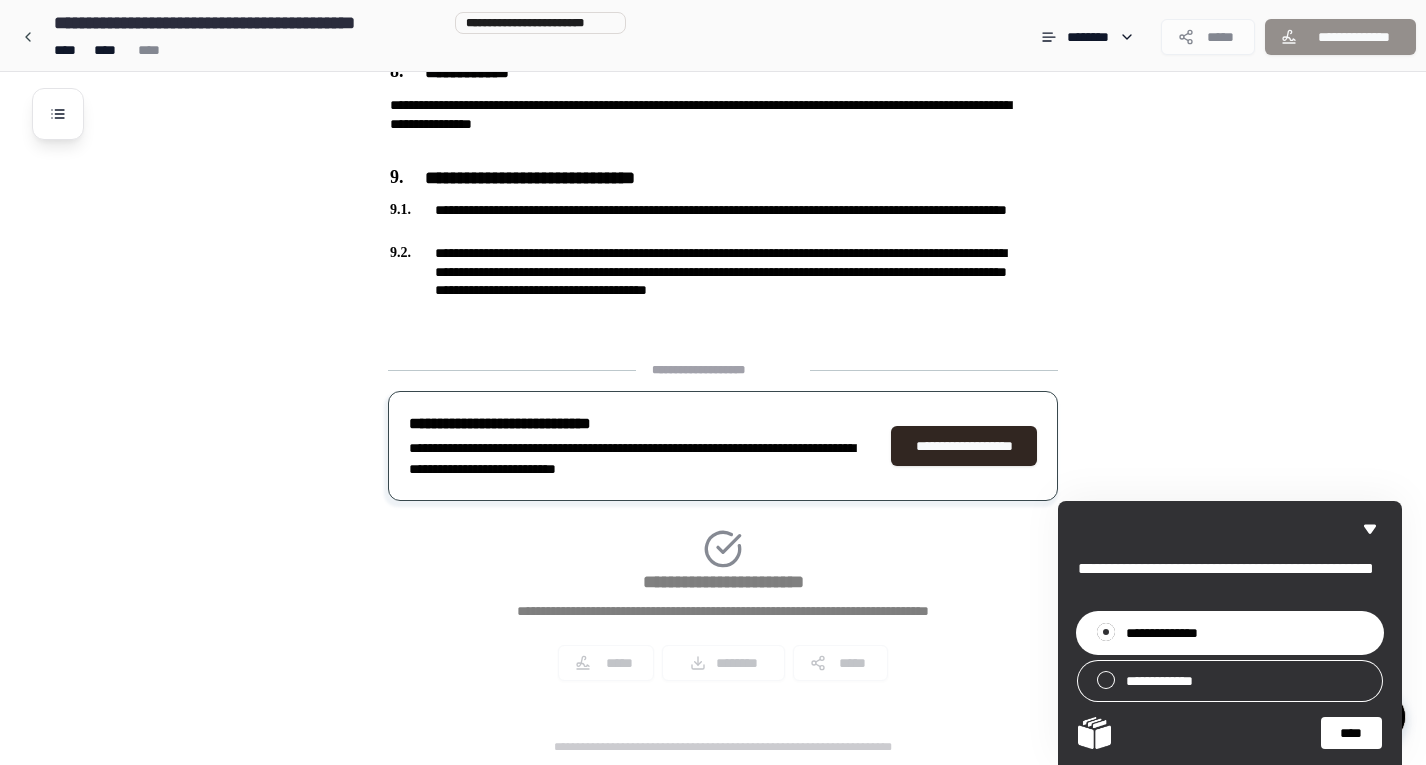 click on "Non-Disclosure Agreement [COMPANY_NAME] [PERSON_NAME] [PERSON_NAME] [PERSON_NAME] [PERSON_NAME]
[ADDRESS_LINE_1] [PERSON_NAME] [PERSON_NAME]
[ADDRESS_LINE_2] [PERSON_NAME] [PERSON_NAME]
[PERSON_NAME]
[ADDRESS_LINE_3]
[ADDRESS_LINE_4] [PERSON_NAME] [PERSON_NAME]
[ADDRESS_LINE_5] [PERSON_NAME]
[PERSON_NAME]" at bounding box center (739, -546) 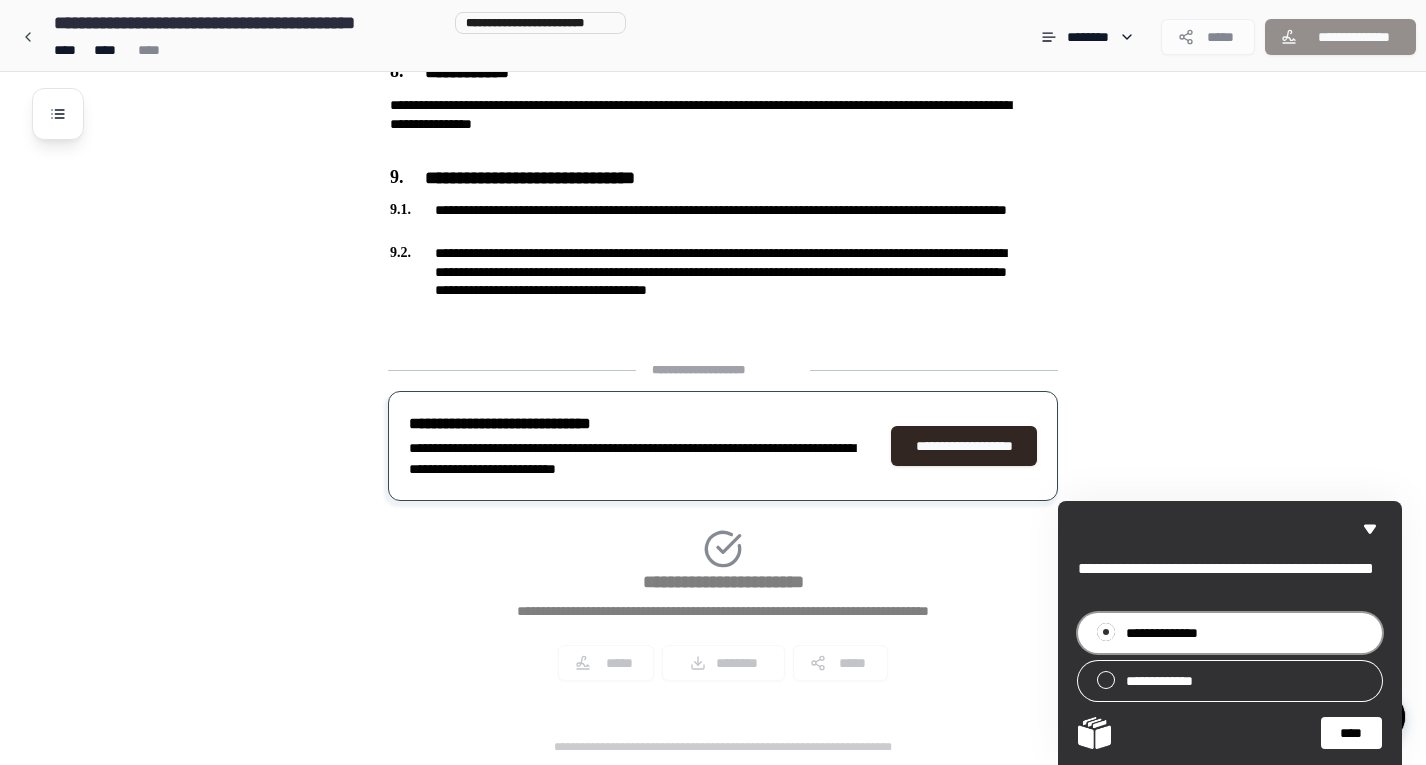 click on "**********" at bounding box center (1172, 633) 